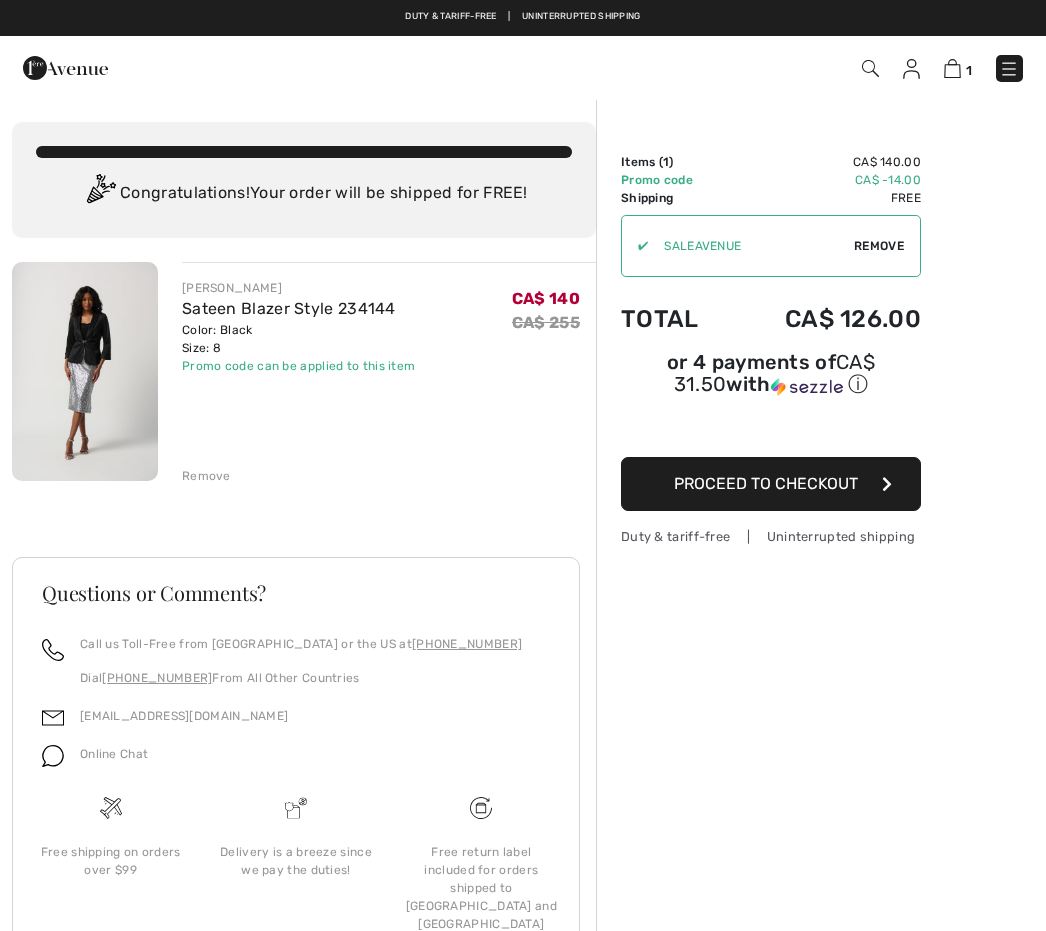 scroll, scrollTop: 0, scrollLeft: 0, axis: both 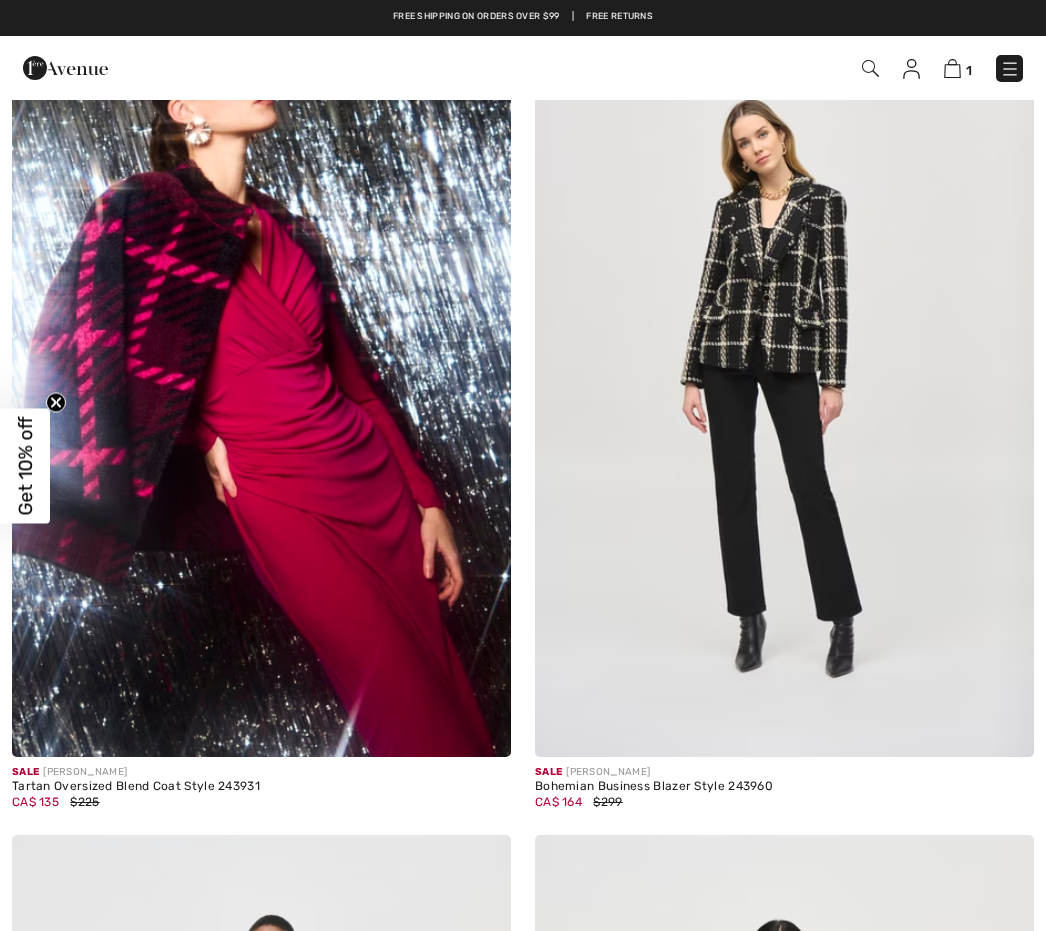 click at bounding box center [1010, 69] 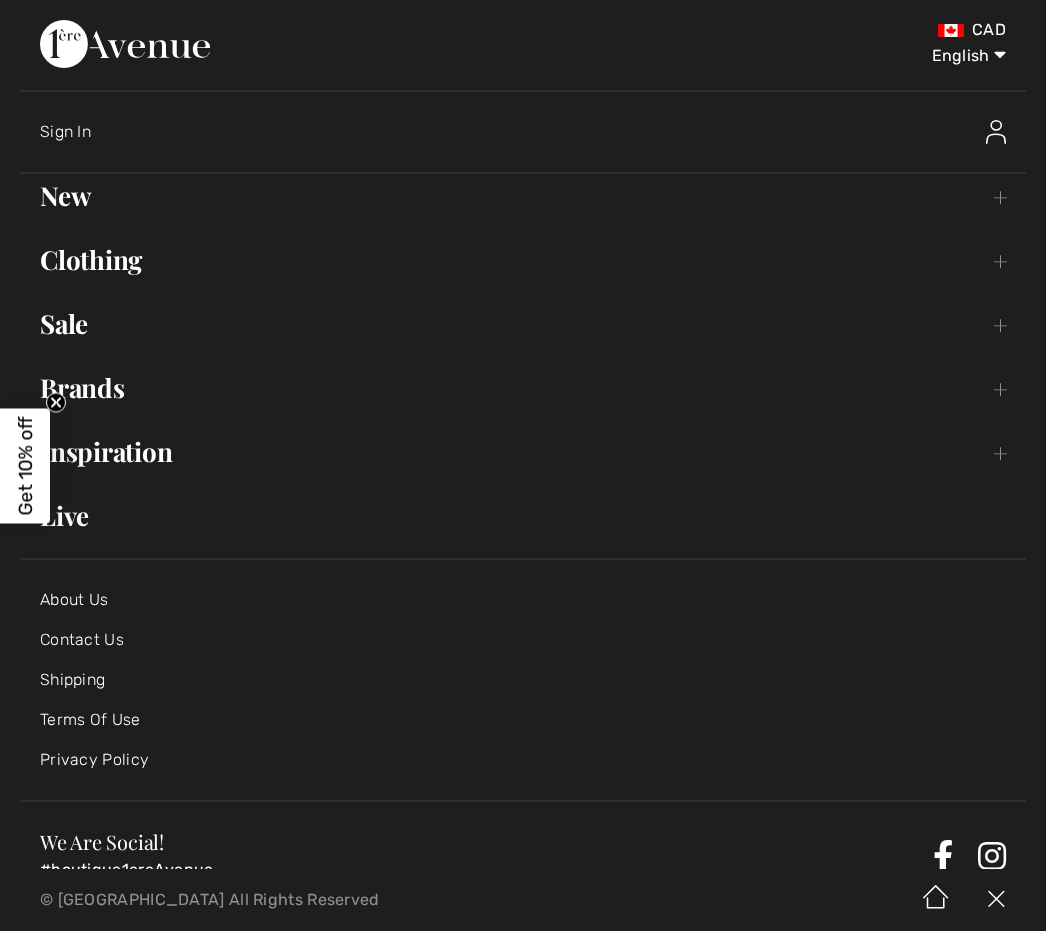click on "Clothing Toggle submenu" at bounding box center (523, 260) 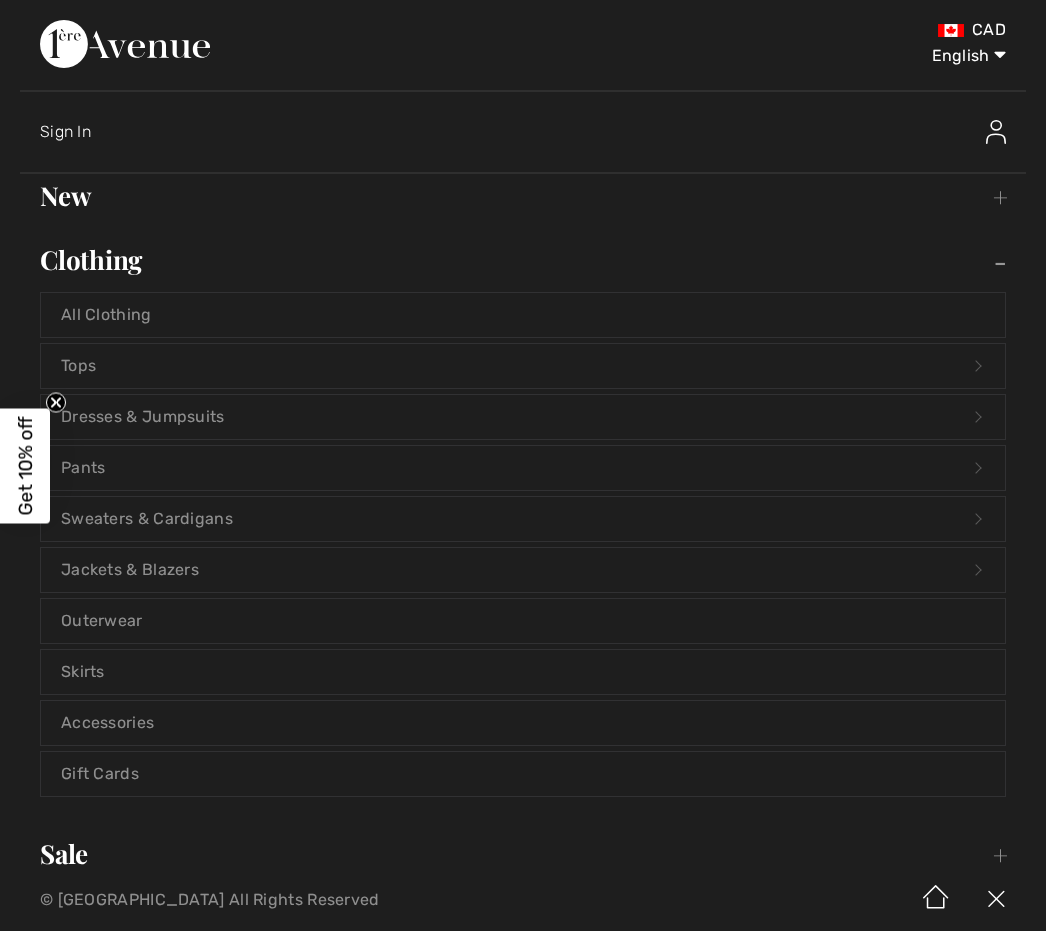 click on "Dresses & Jumpsuits Open submenu" at bounding box center (523, 417) 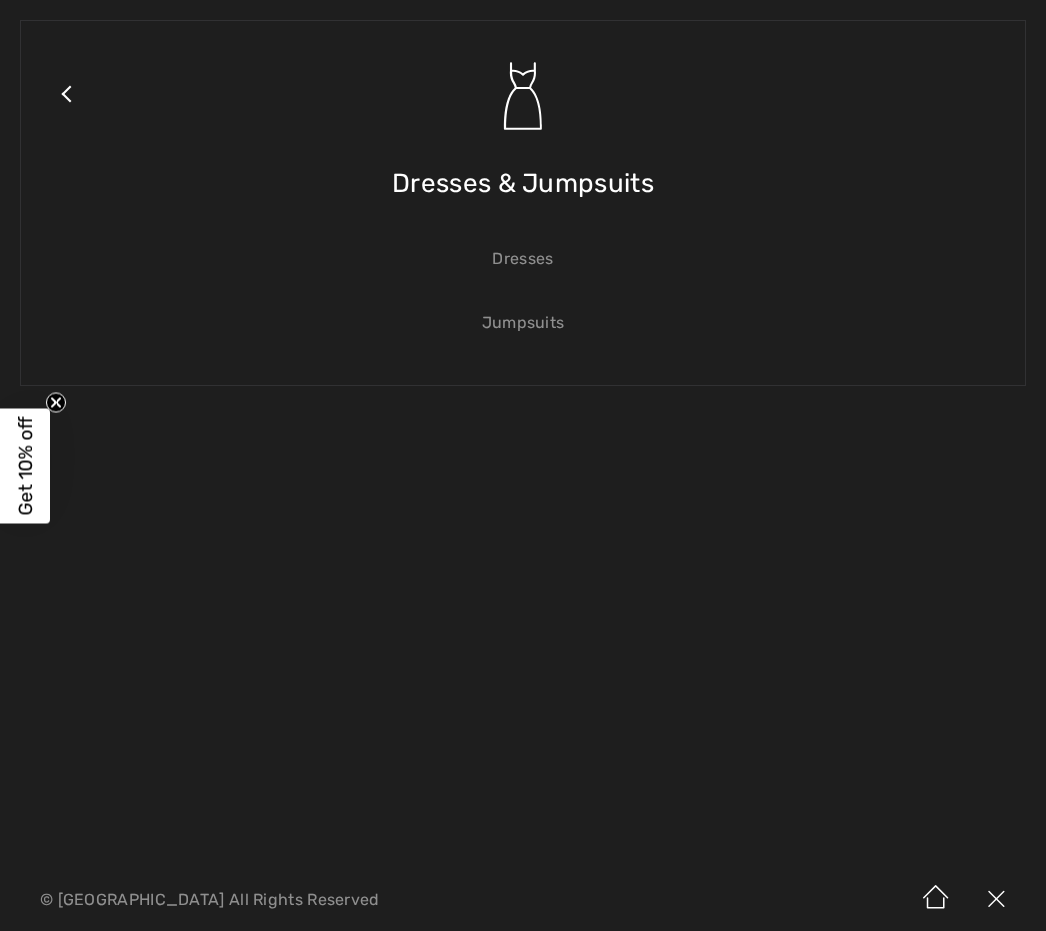 click on "Dresses" at bounding box center [523, 259] 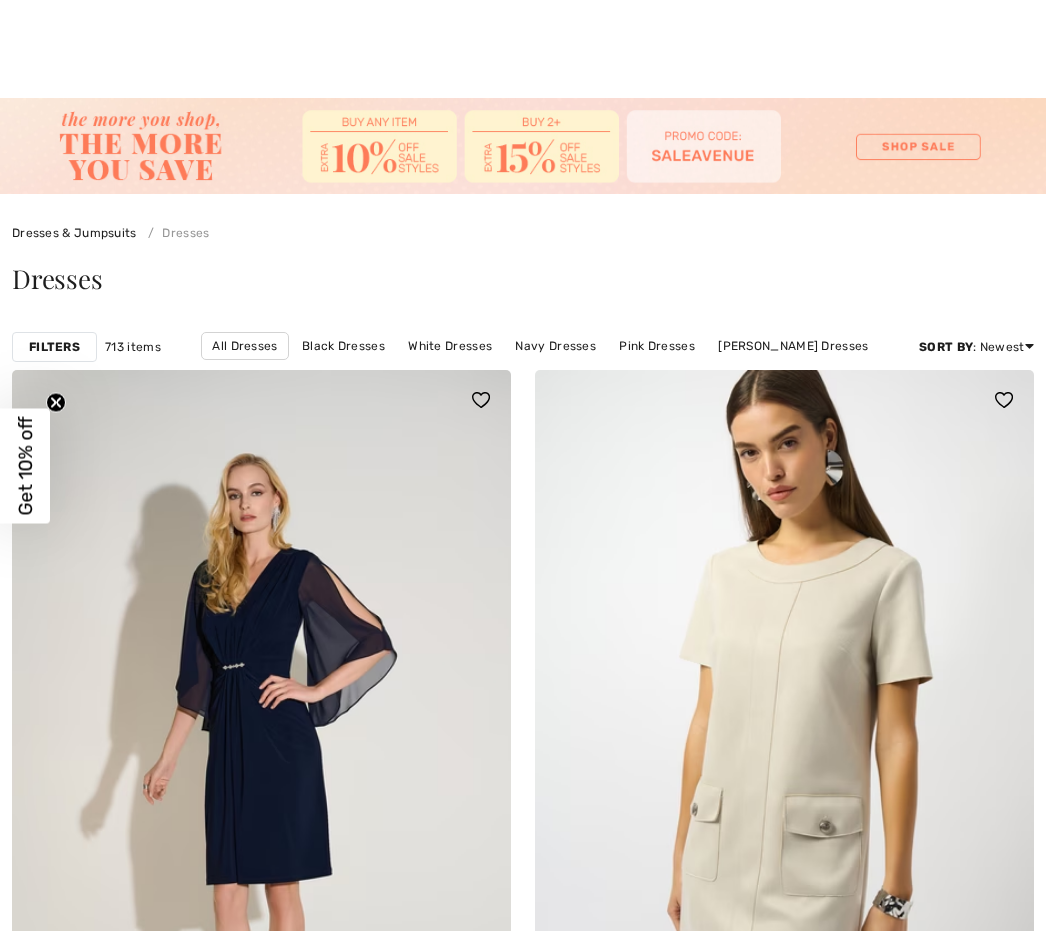 scroll, scrollTop: 342, scrollLeft: 0, axis: vertical 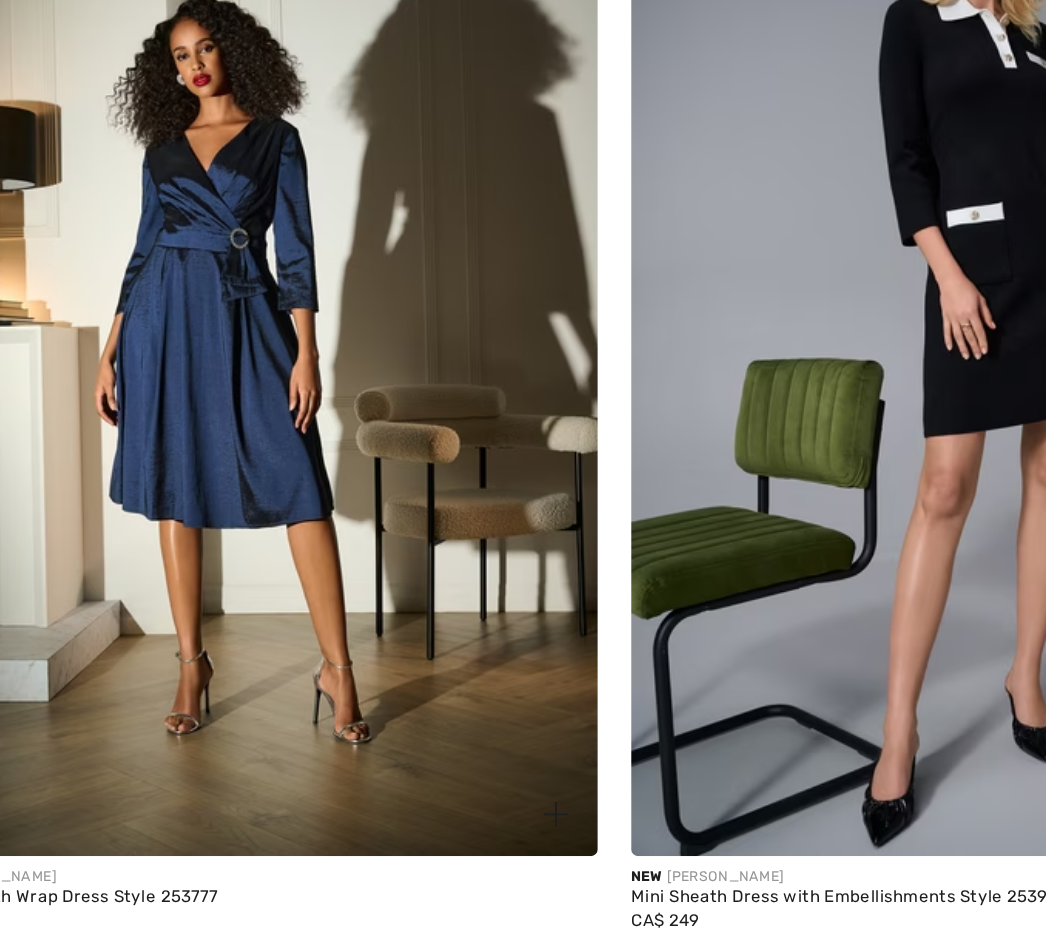 click at bounding box center [261, 316] 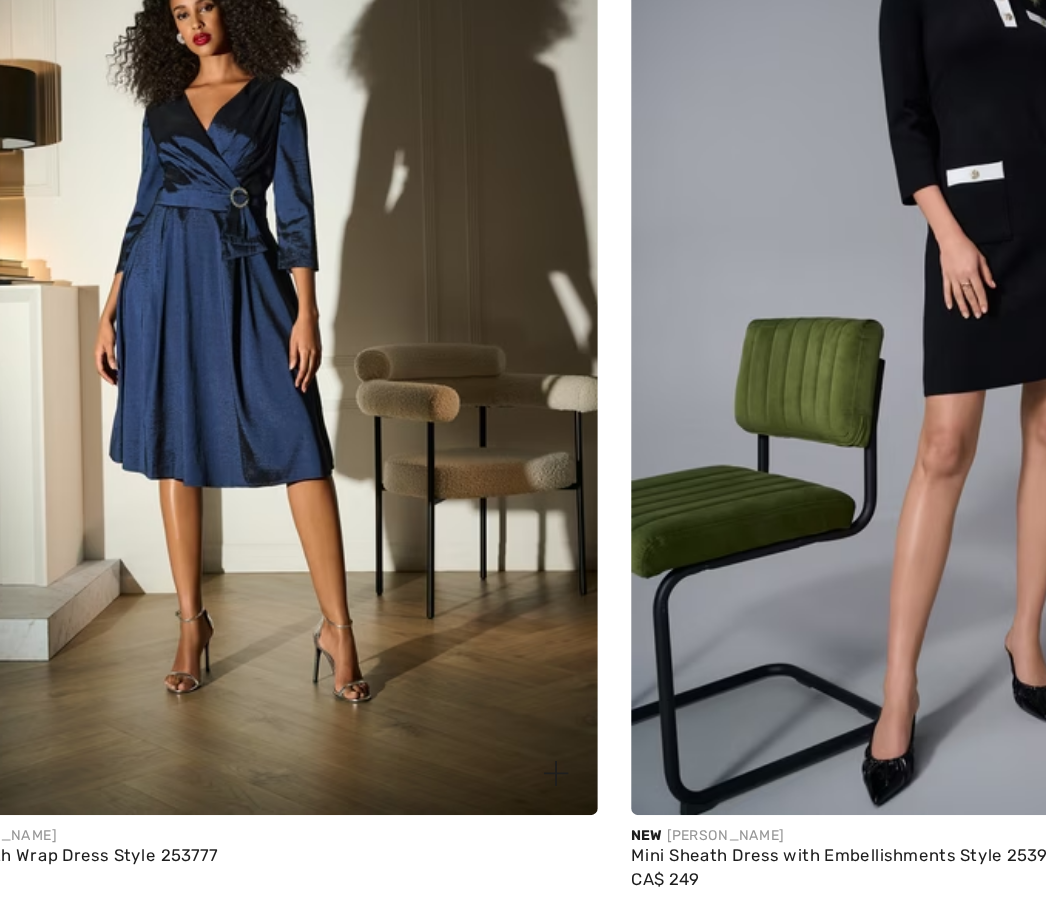 click at bounding box center (261, 316) 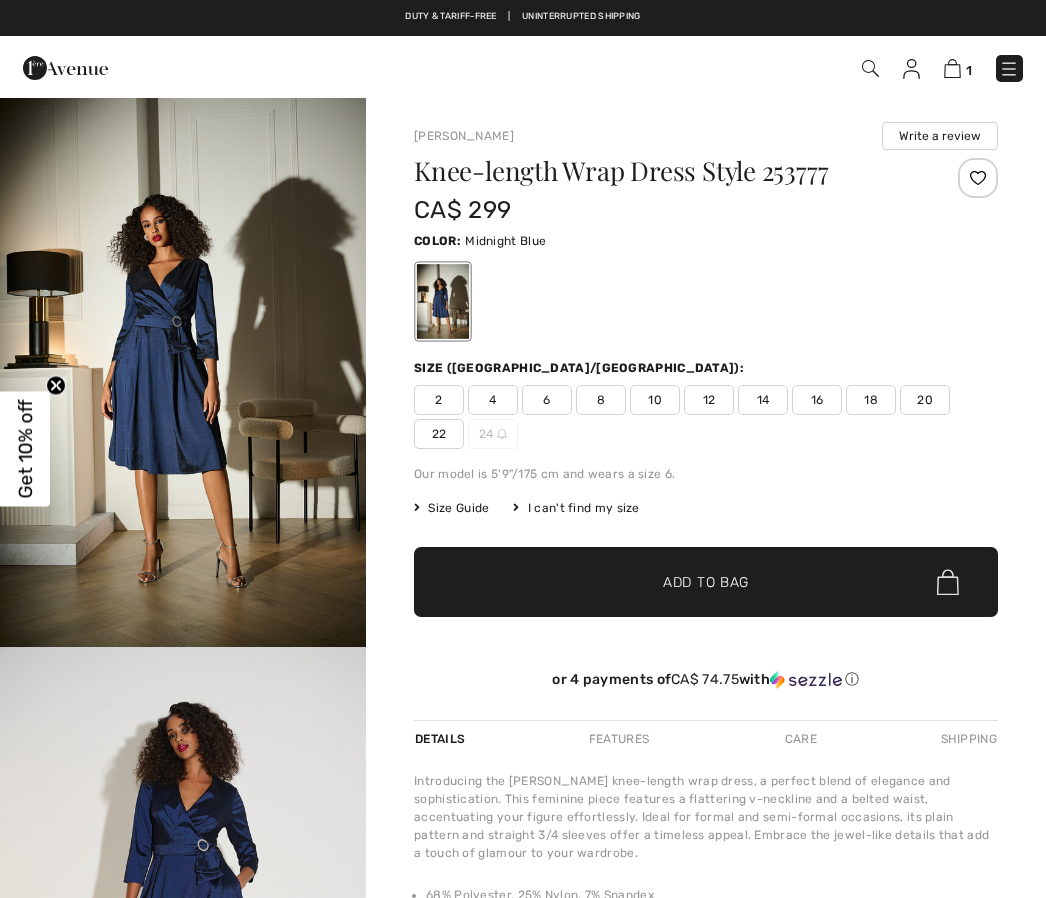 scroll, scrollTop: 0, scrollLeft: 0, axis: both 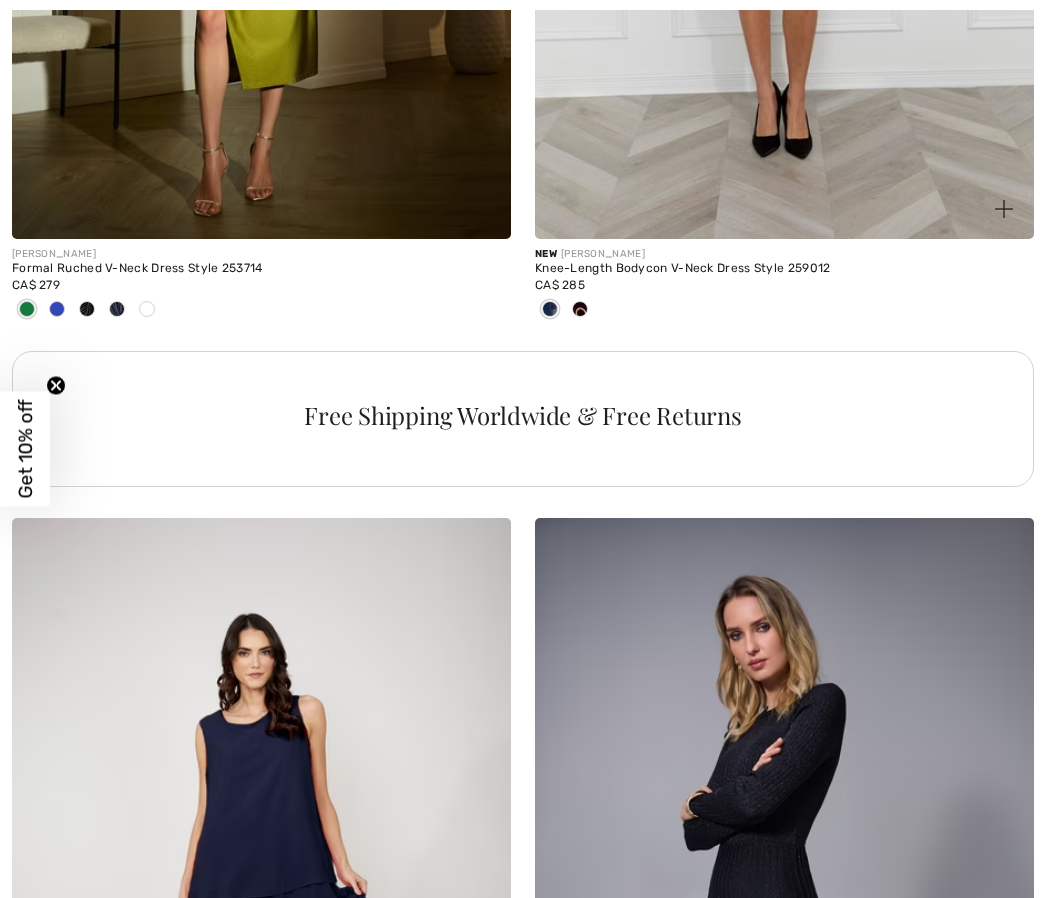 click at bounding box center (550, 309) 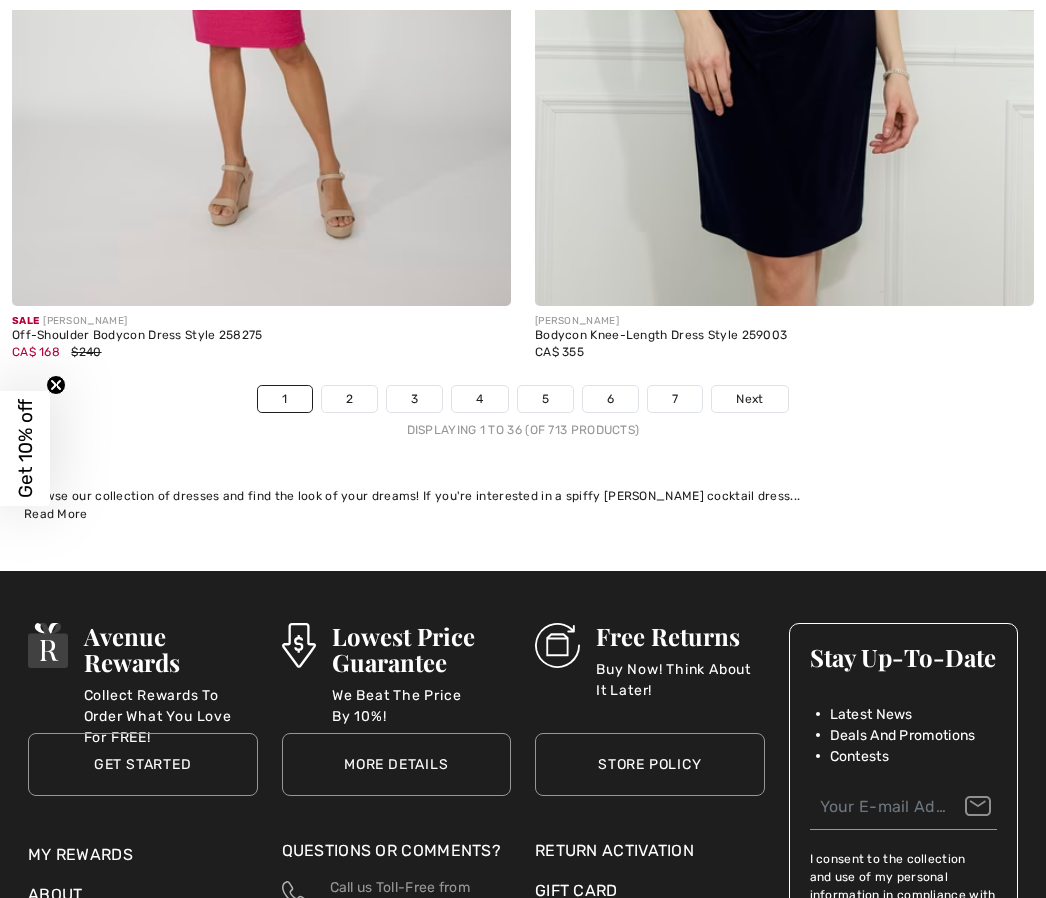 scroll, scrollTop: 15627, scrollLeft: 0, axis: vertical 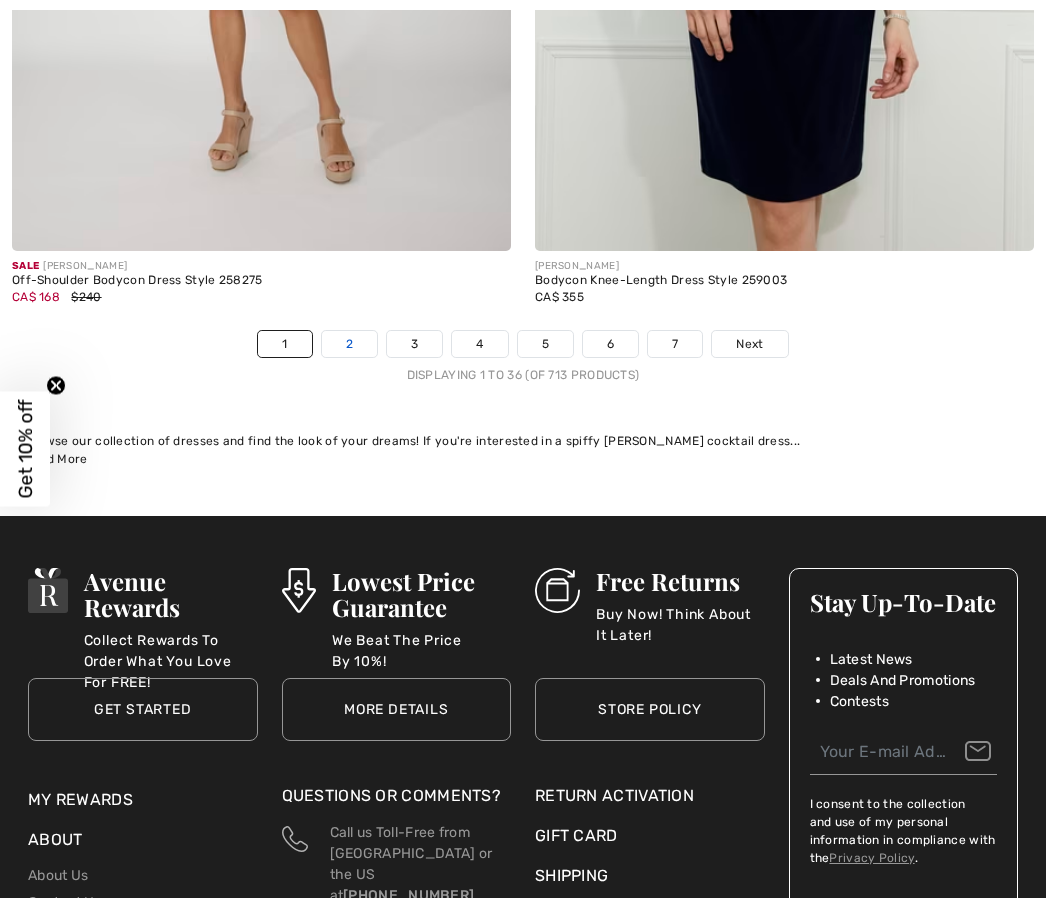 click on "2" at bounding box center (349, 344) 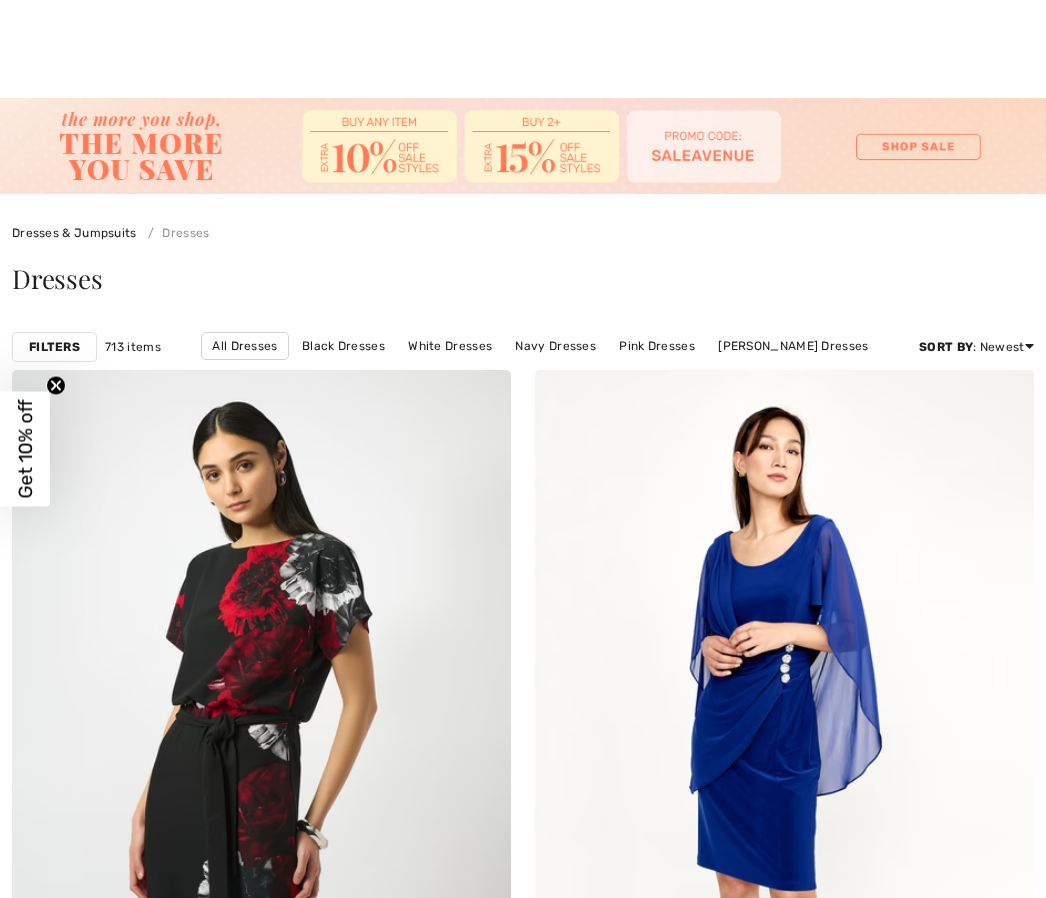 scroll, scrollTop: 1310, scrollLeft: 0, axis: vertical 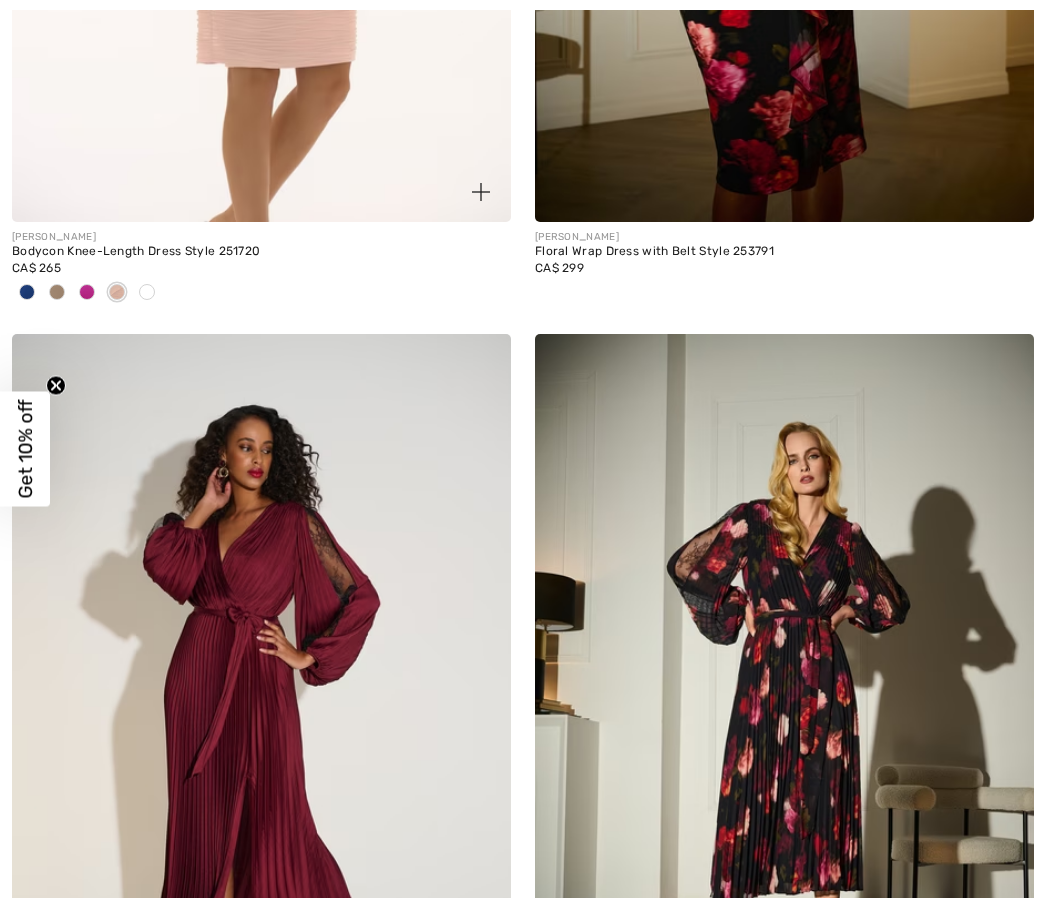 click at bounding box center [27, 292] 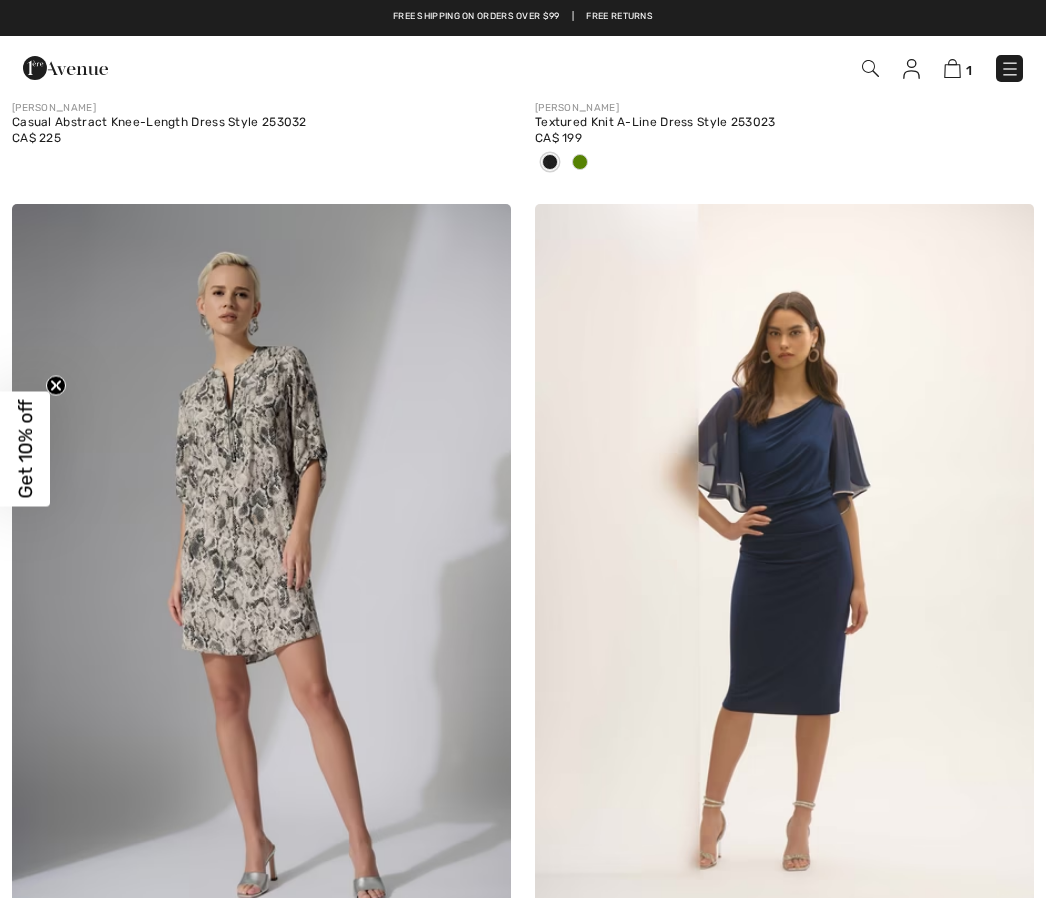 scroll, scrollTop: 14791, scrollLeft: 0, axis: vertical 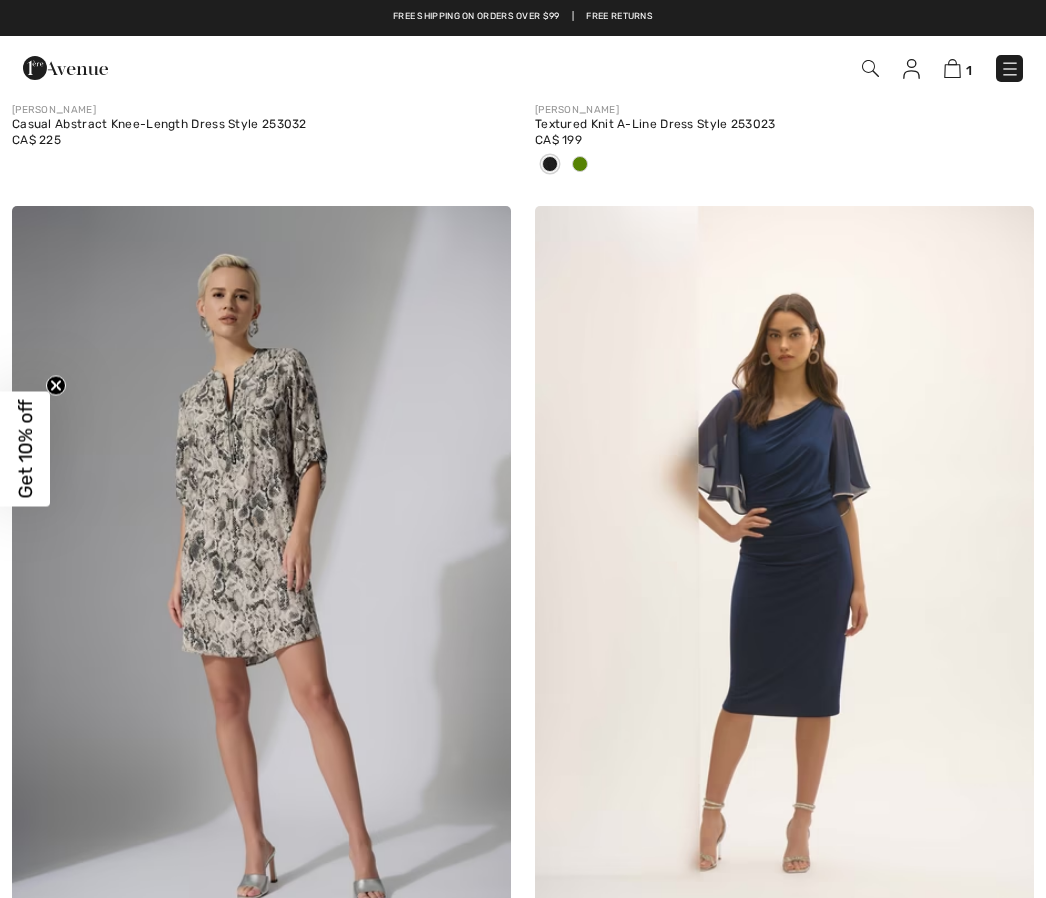 click at bounding box center (580, 165) 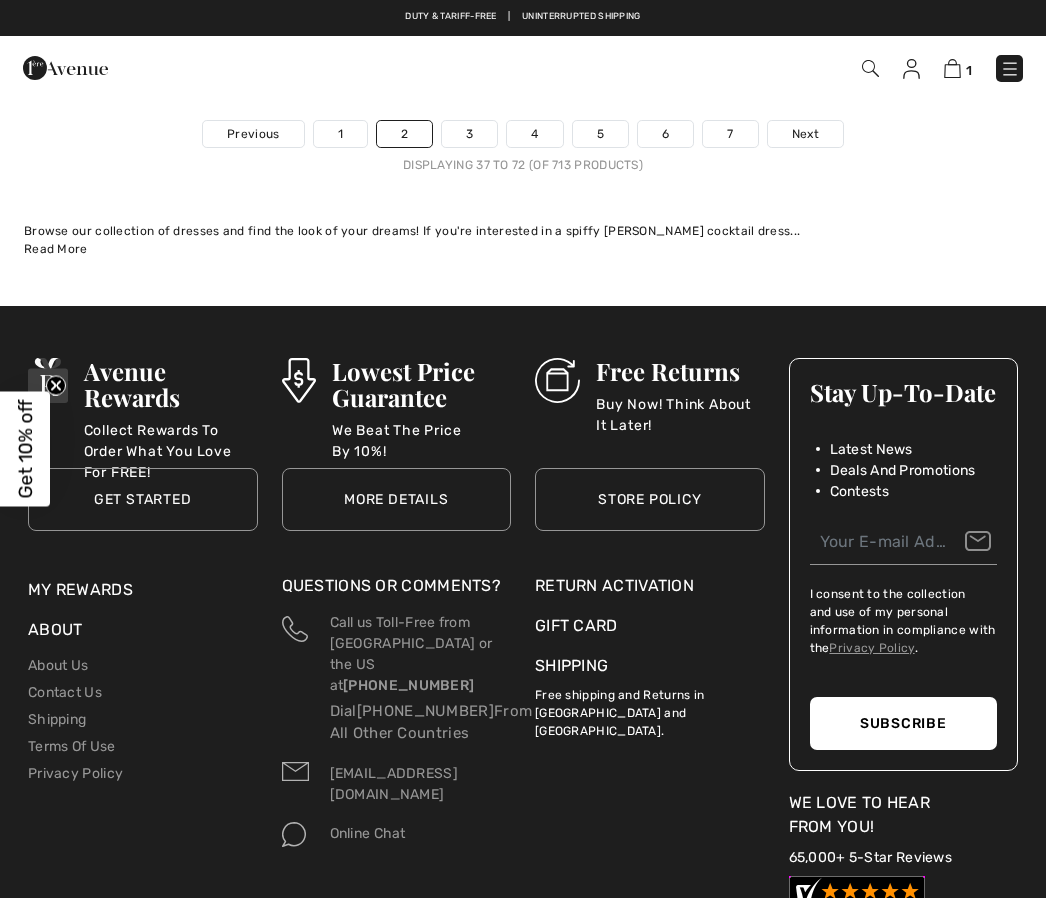 scroll, scrollTop: 15723, scrollLeft: 0, axis: vertical 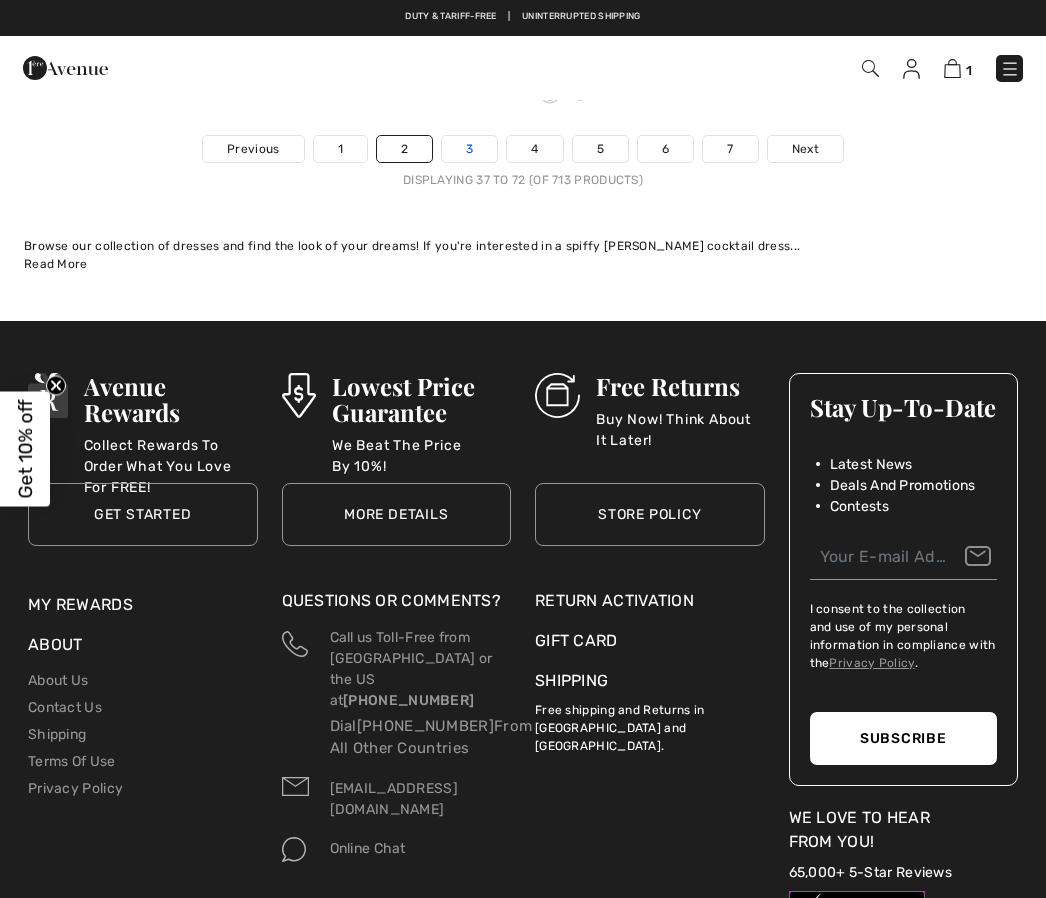 click on "3" at bounding box center (469, 149) 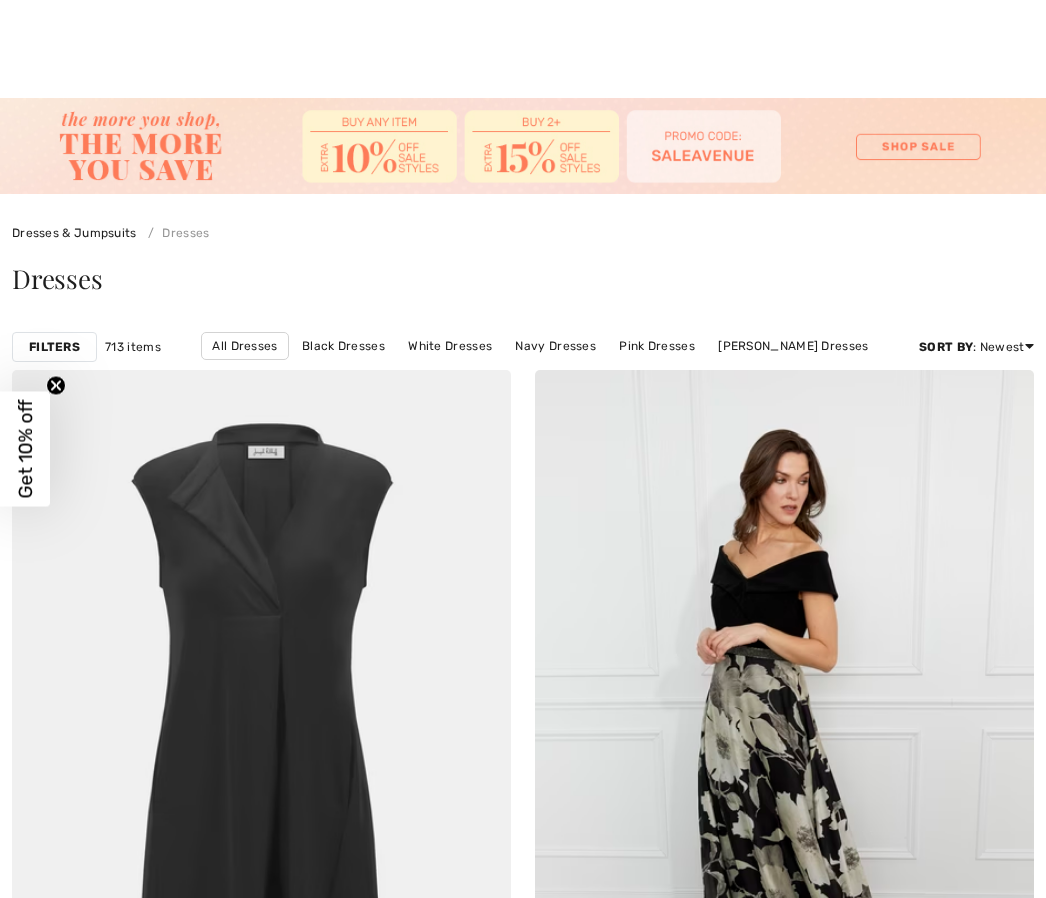 scroll, scrollTop: 1094, scrollLeft: 0, axis: vertical 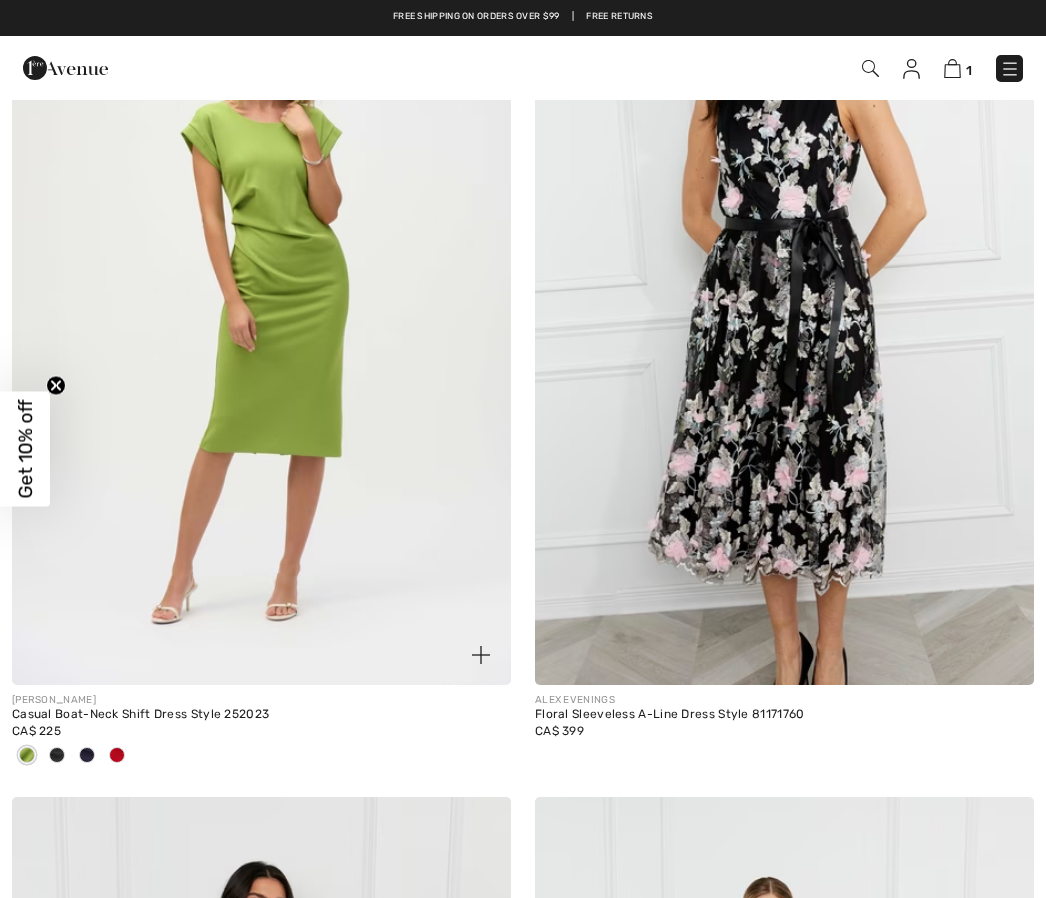 click at bounding box center [87, 756] 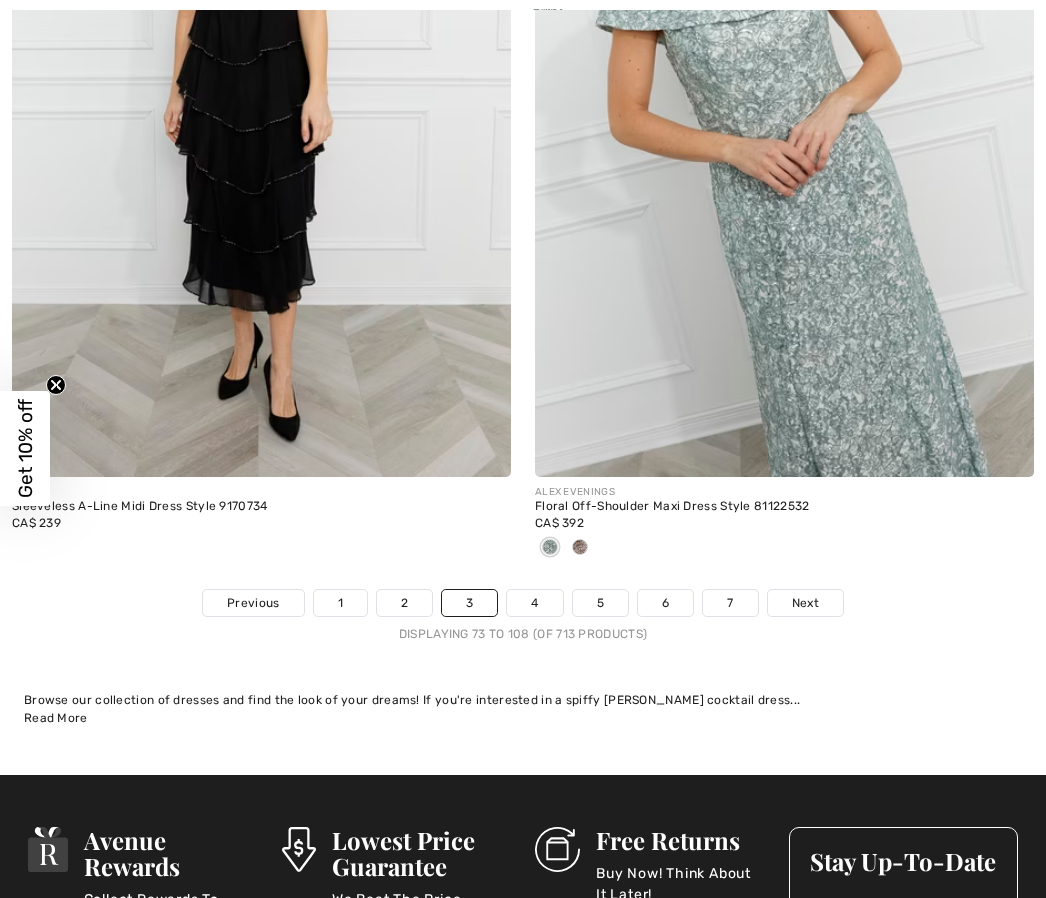 scroll, scrollTop: 15302, scrollLeft: 0, axis: vertical 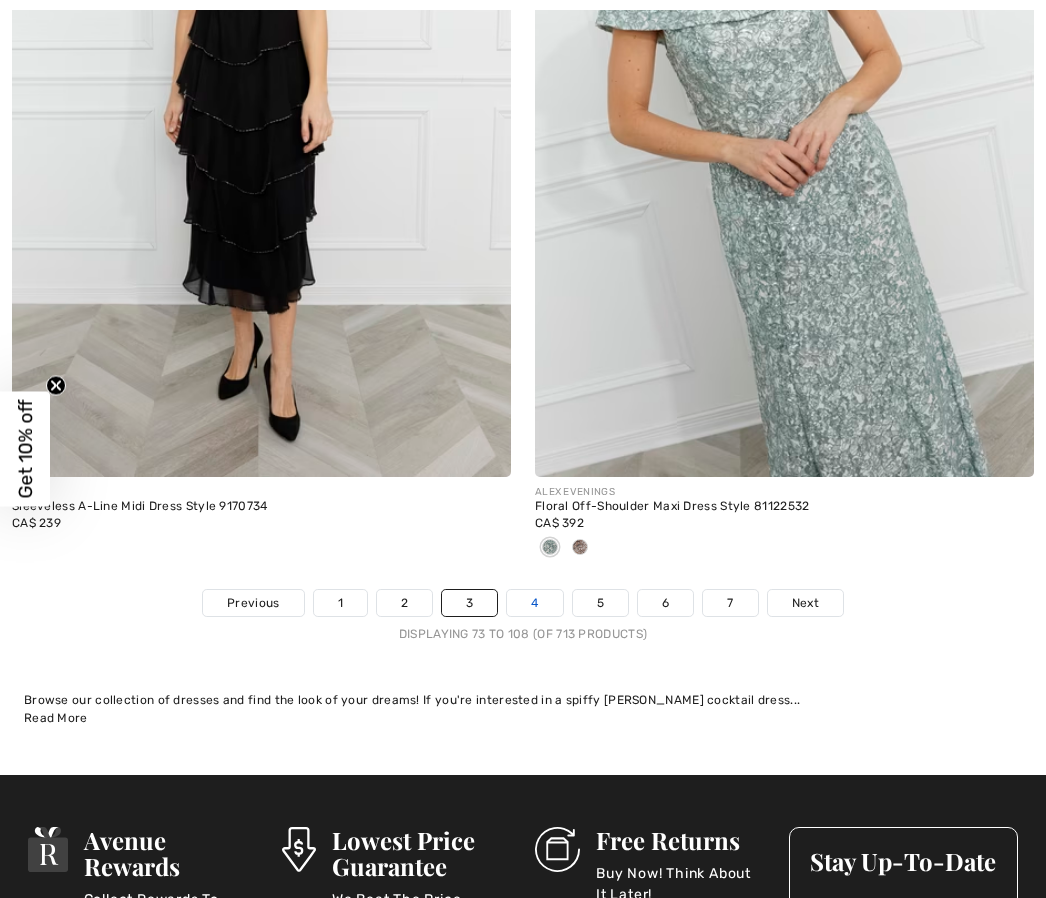 click on "4" at bounding box center [534, 603] 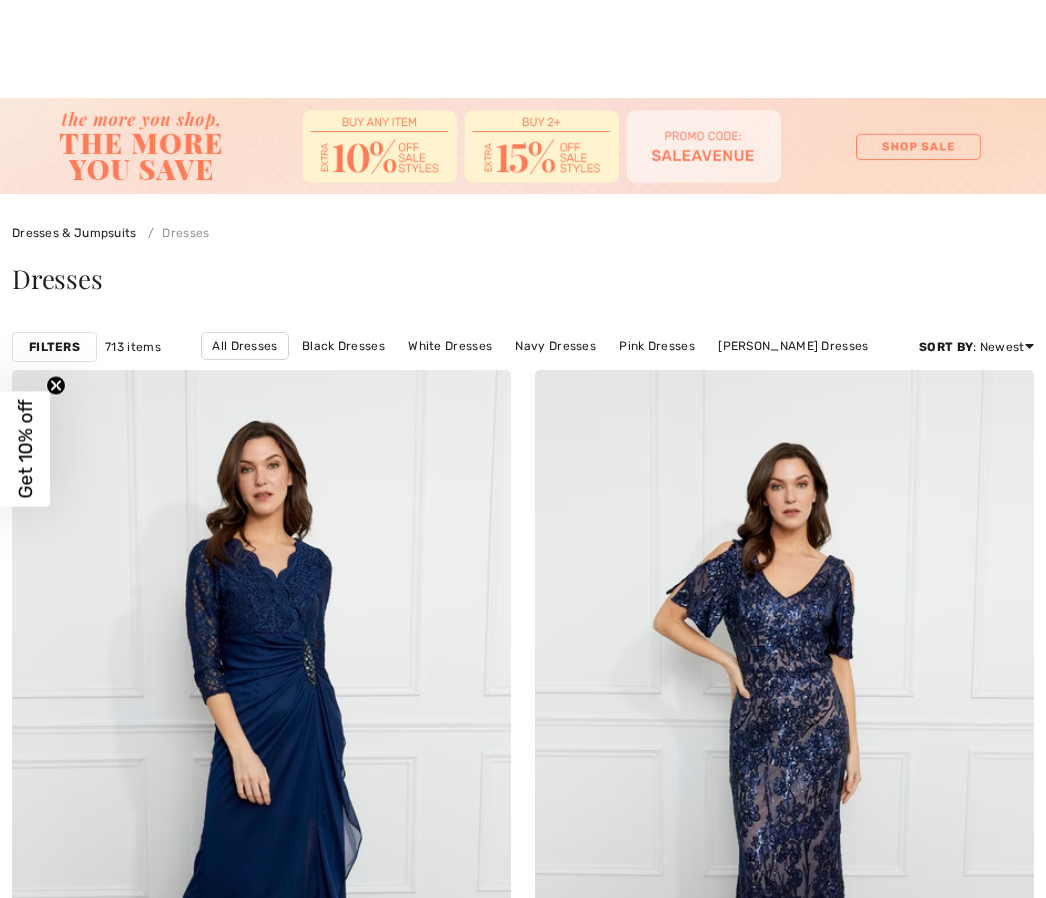 scroll, scrollTop: 1206, scrollLeft: 0, axis: vertical 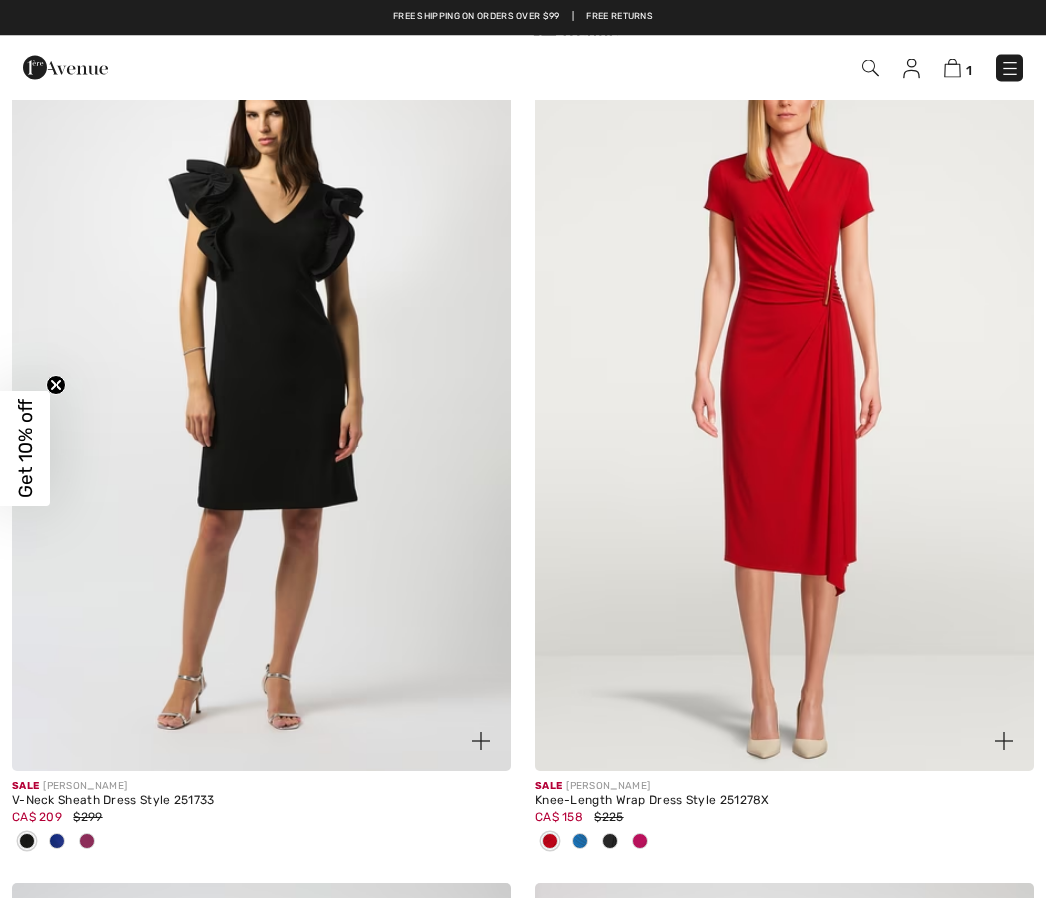 click at bounding box center [580, 843] 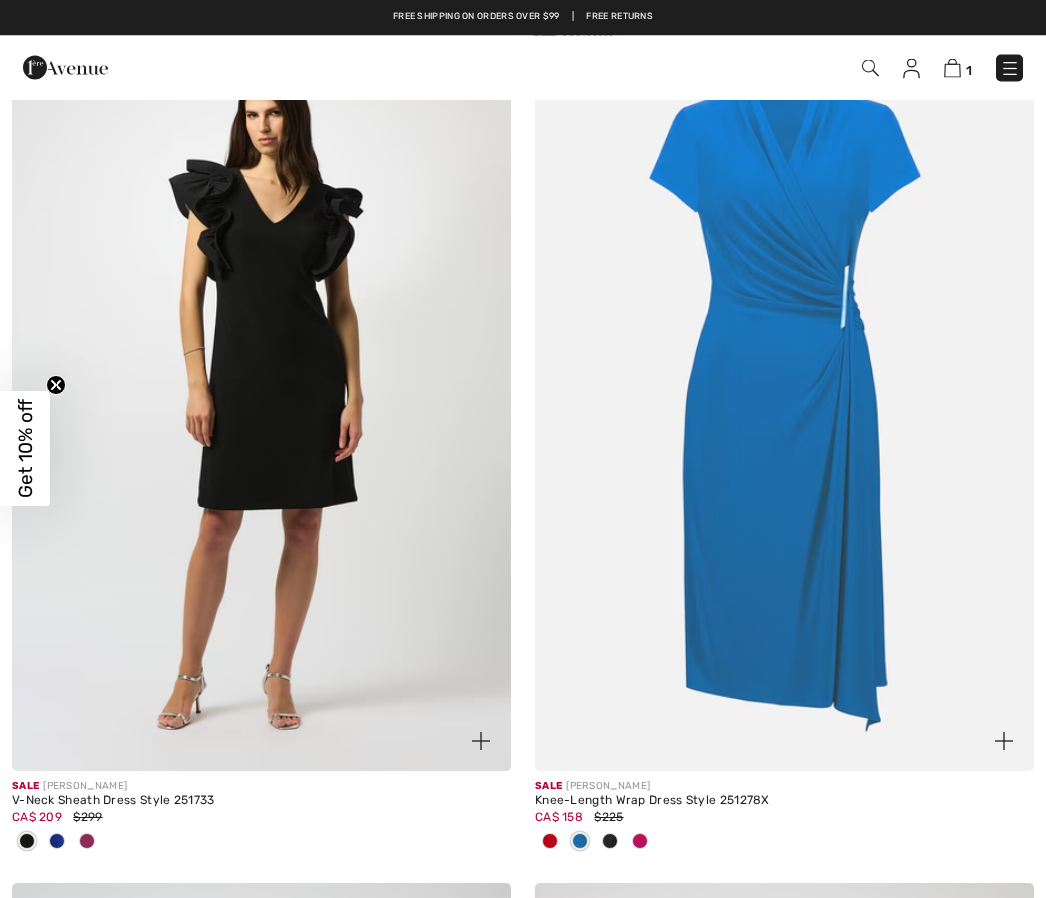 scroll, scrollTop: 2928, scrollLeft: 0, axis: vertical 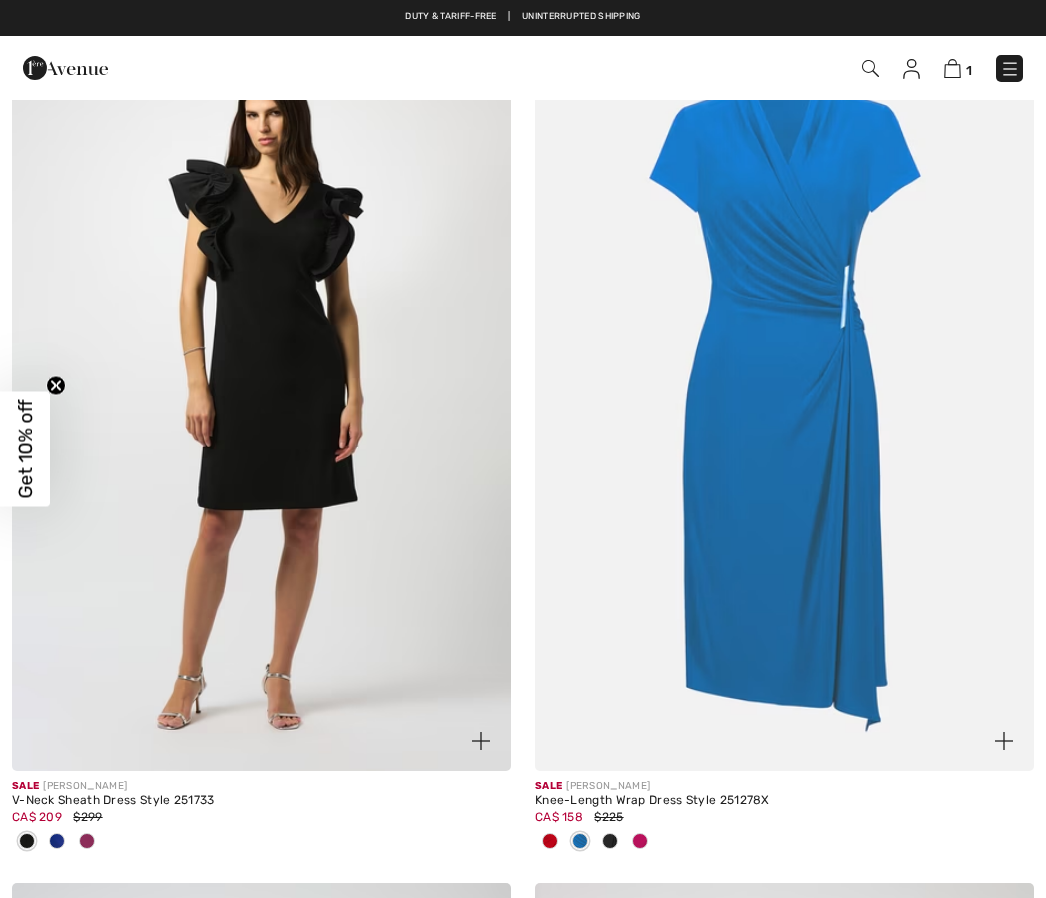 click at bounding box center [610, 842] 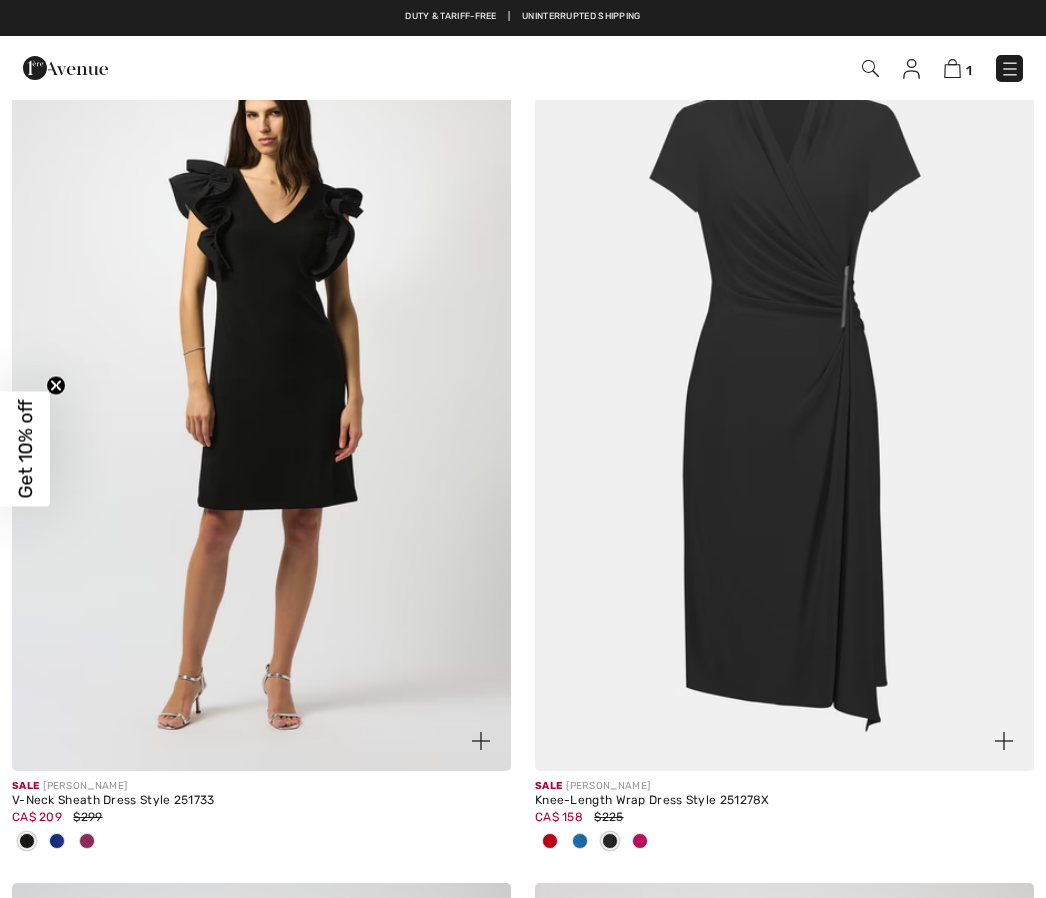 click at bounding box center [640, 842] 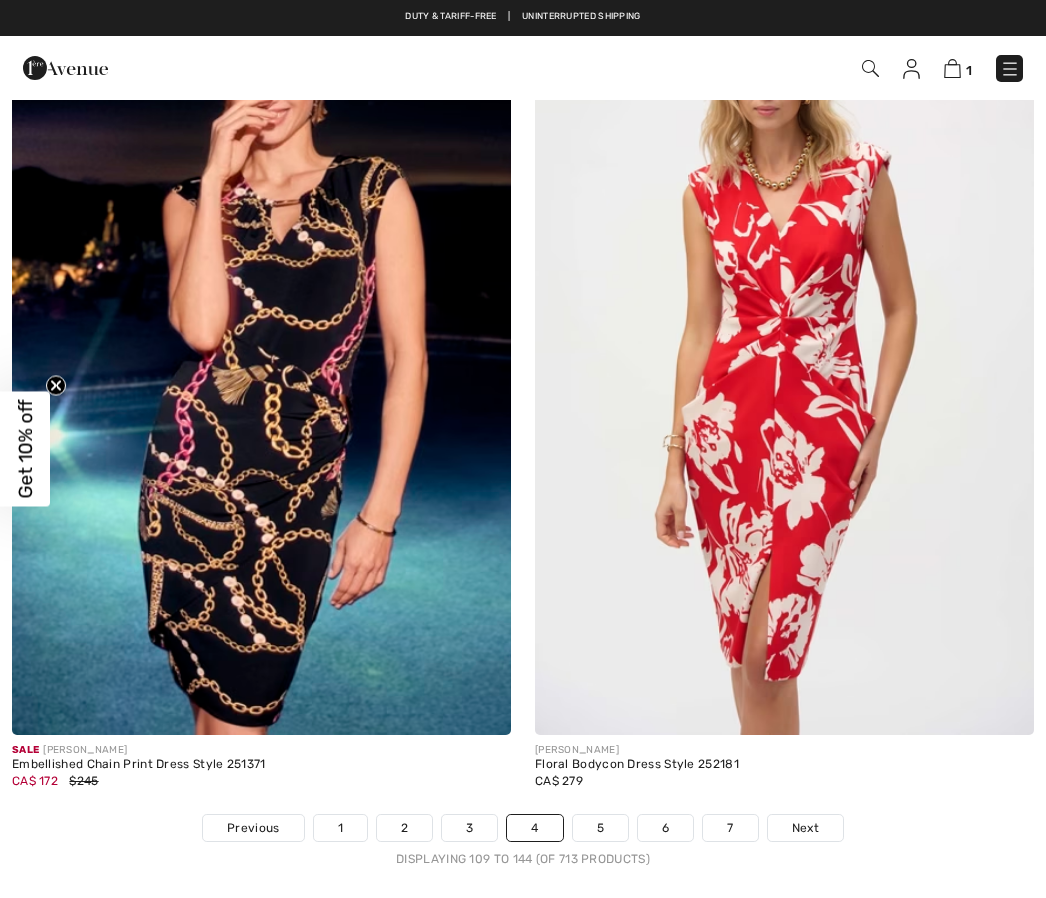 scroll, scrollTop: 15238, scrollLeft: 0, axis: vertical 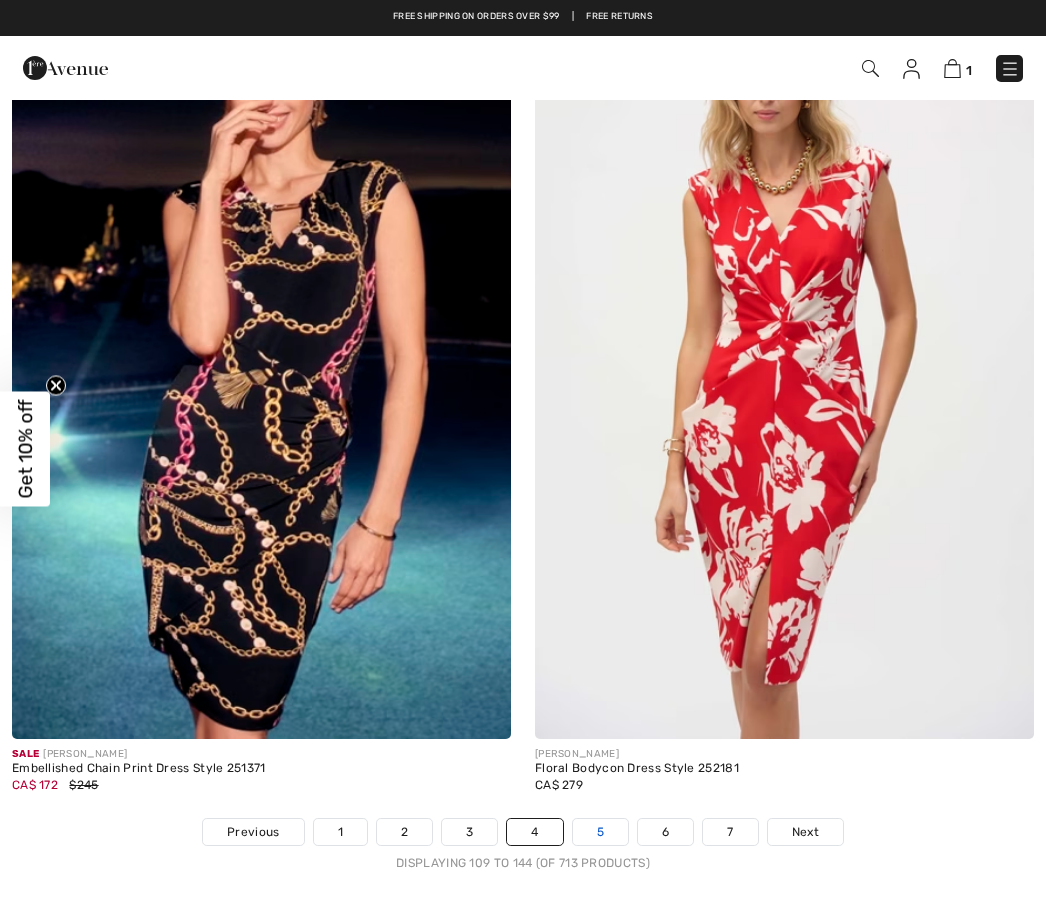 click on "5" at bounding box center [600, 832] 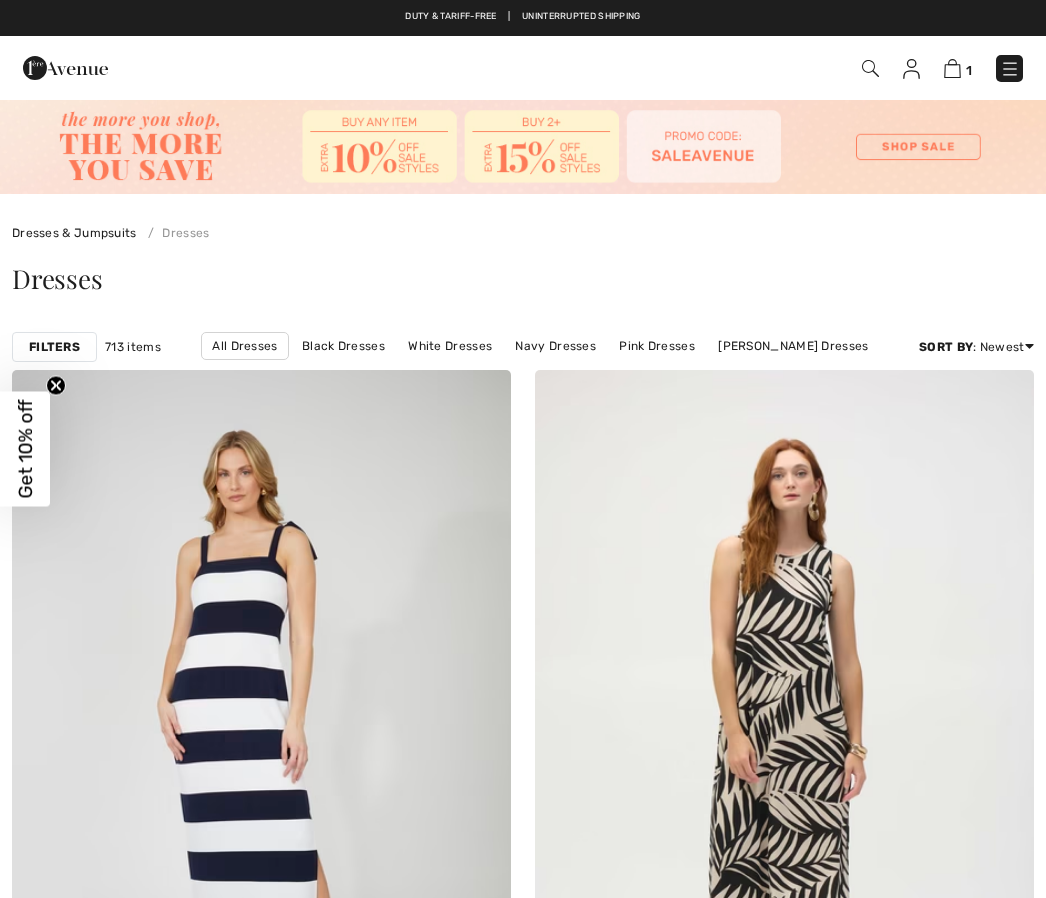 scroll, scrollTop: 342, scrollLeft: 0, axis: vertical 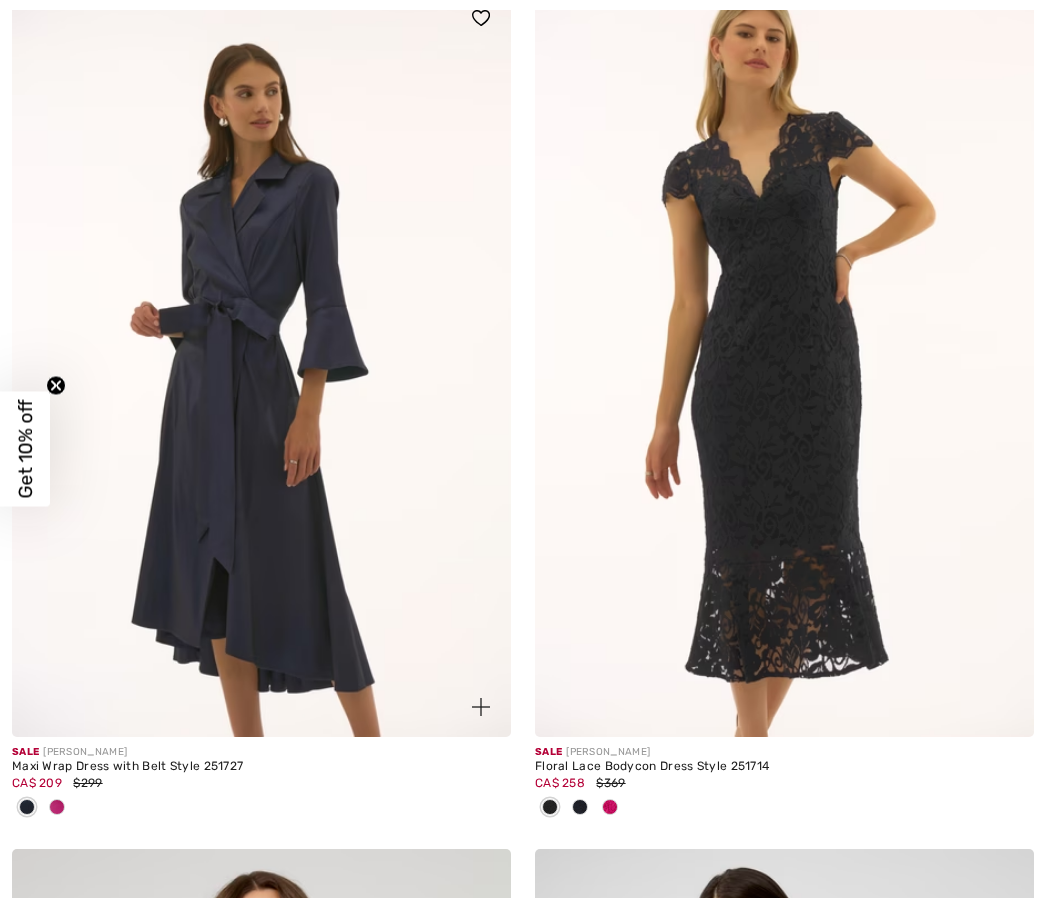 click at bounding box center (261, 362) 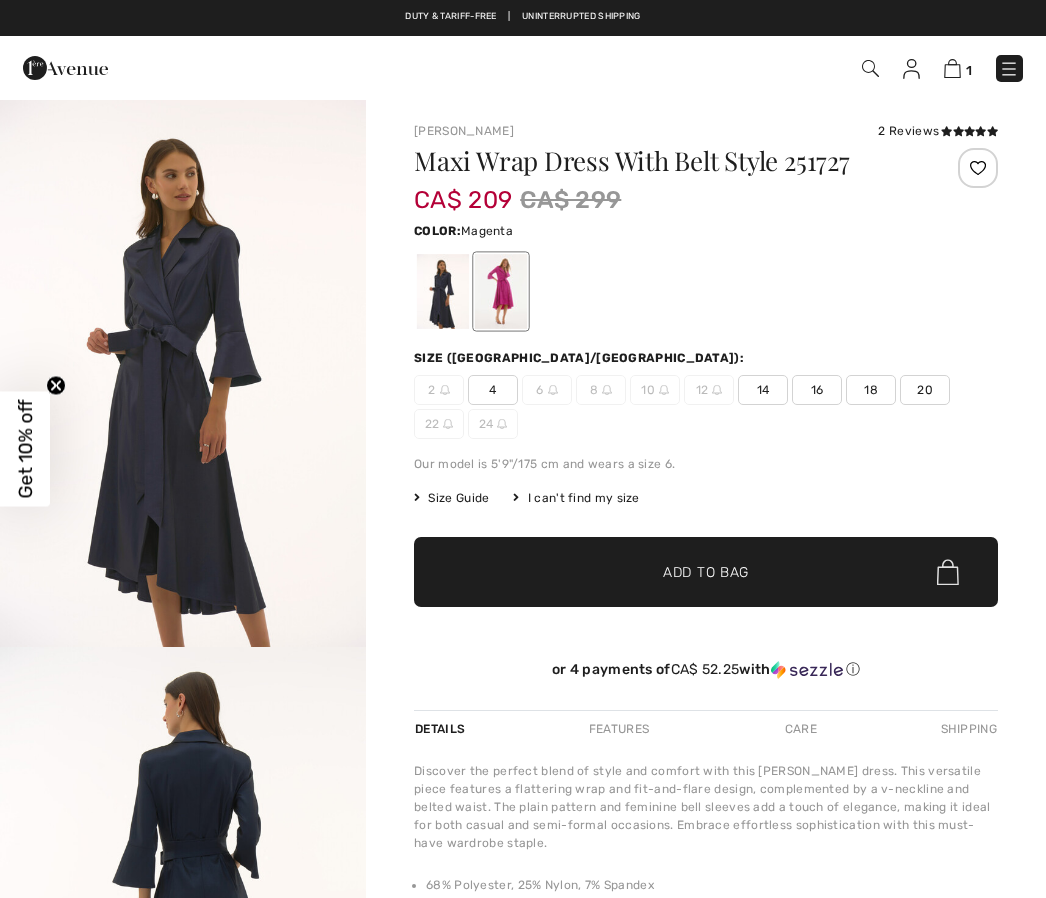 scroll, scrollTop: 0, scrollLeft: 0, axis: both 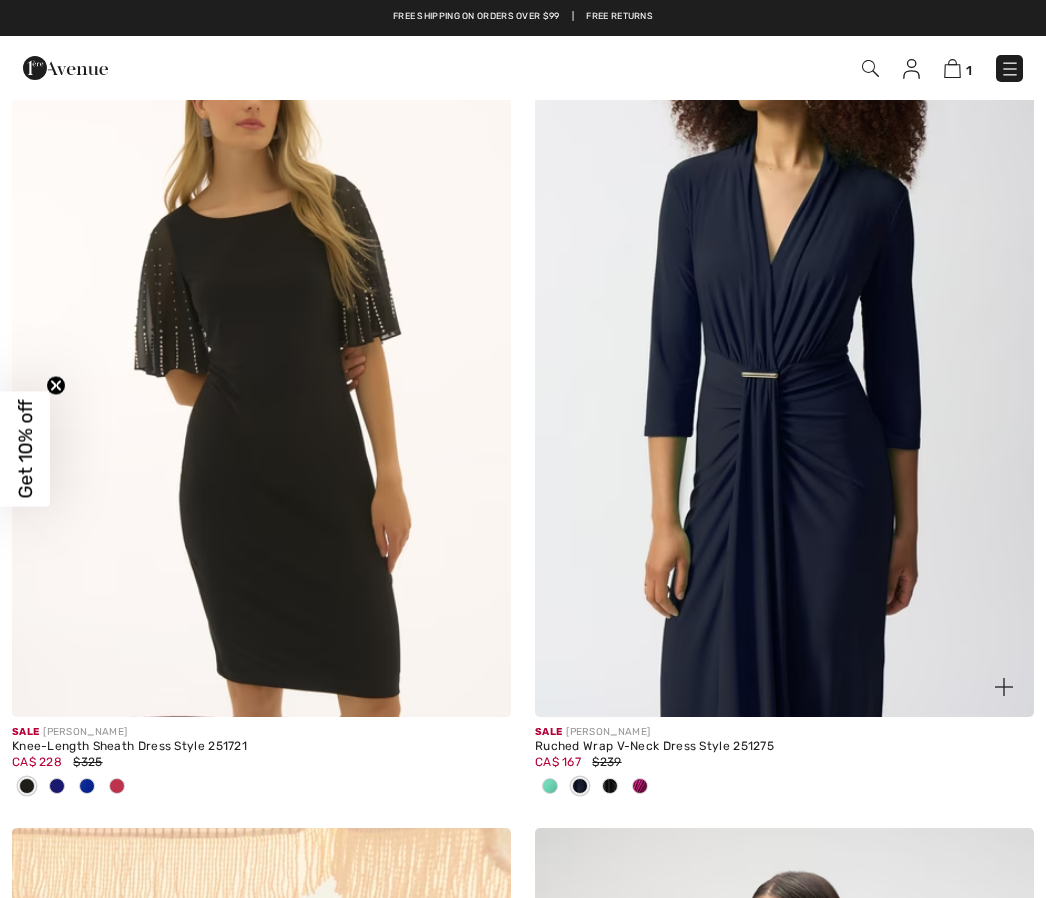 click at bounding box center [784, 787] 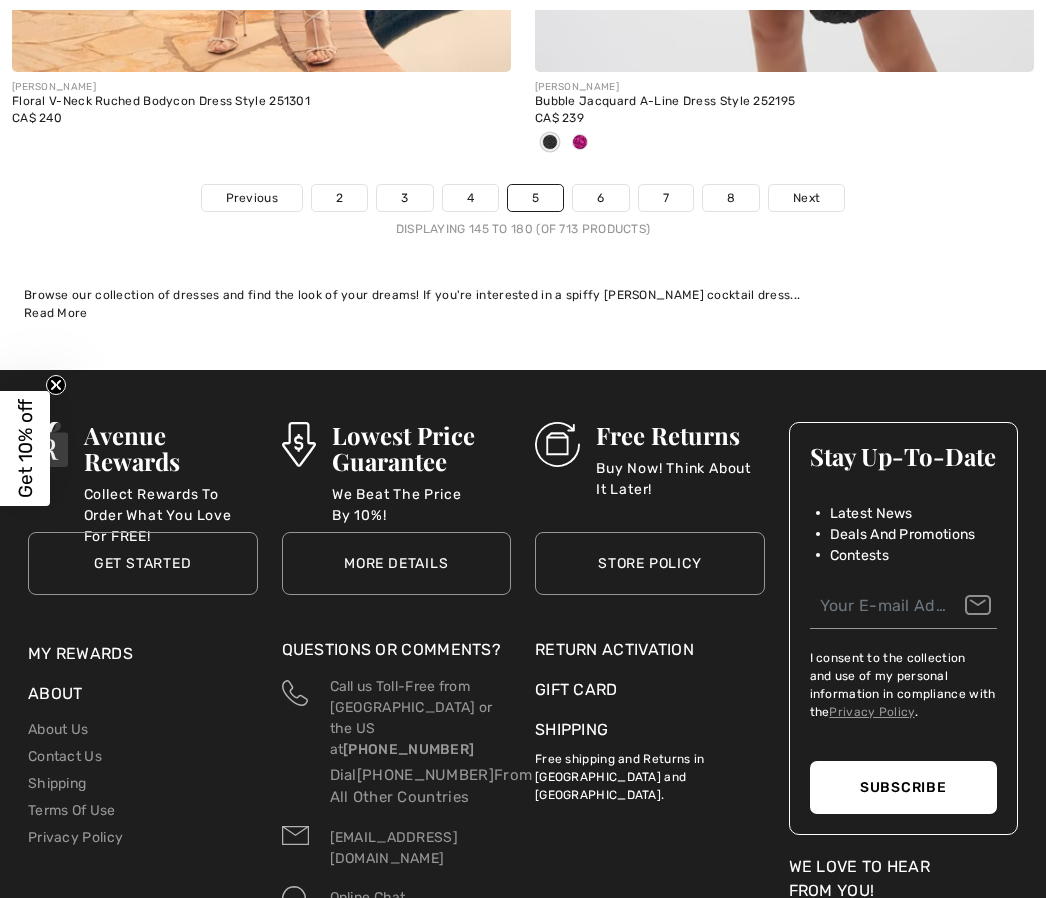 scroll, scrollTop: 15759, scrollLeft: 0, axis: vertical 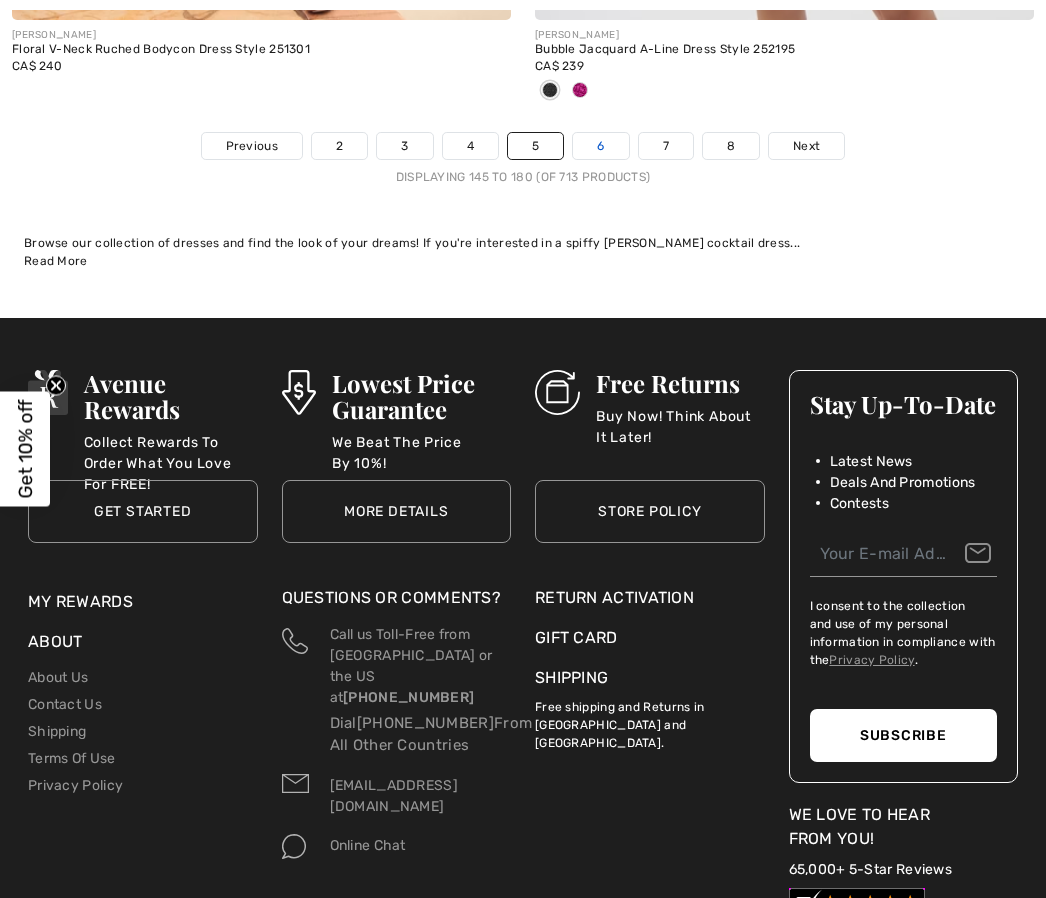 click on "6" at bounding box center [600, 146] 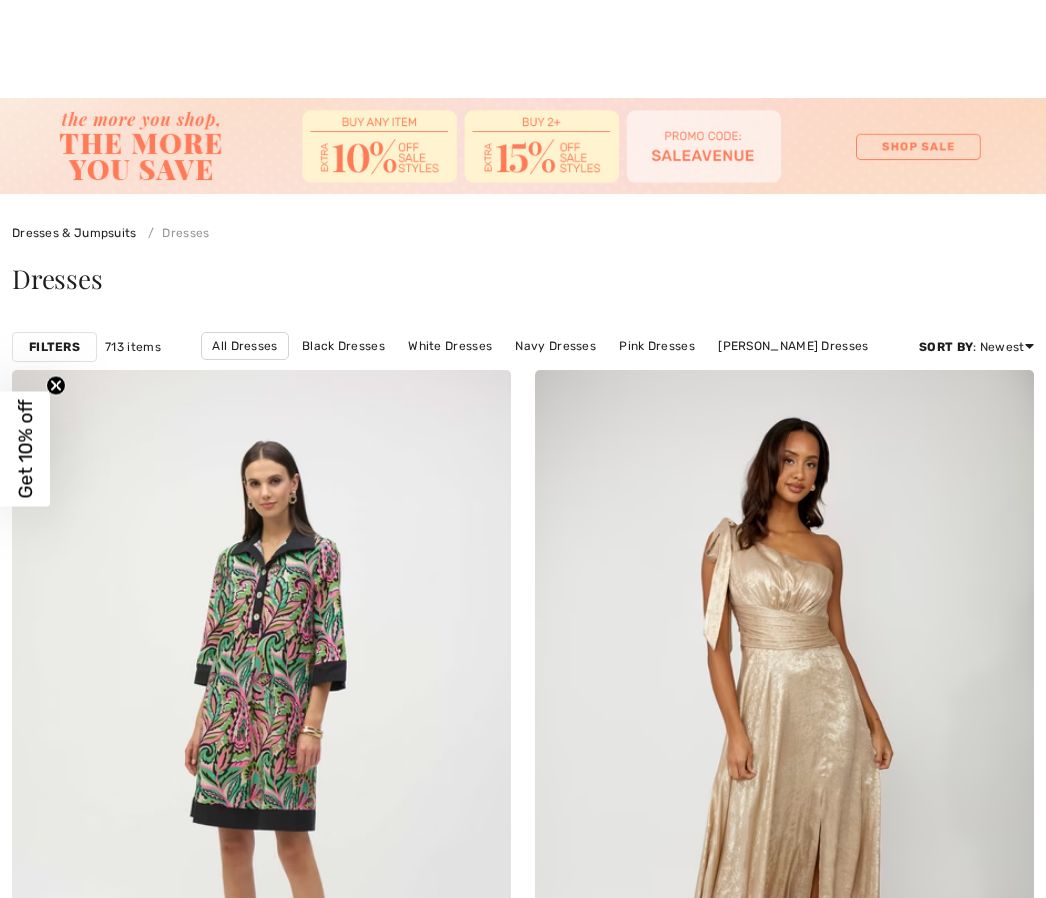 scroll, scrollTop: 1723, scrollLeft: 0, axis: vertical 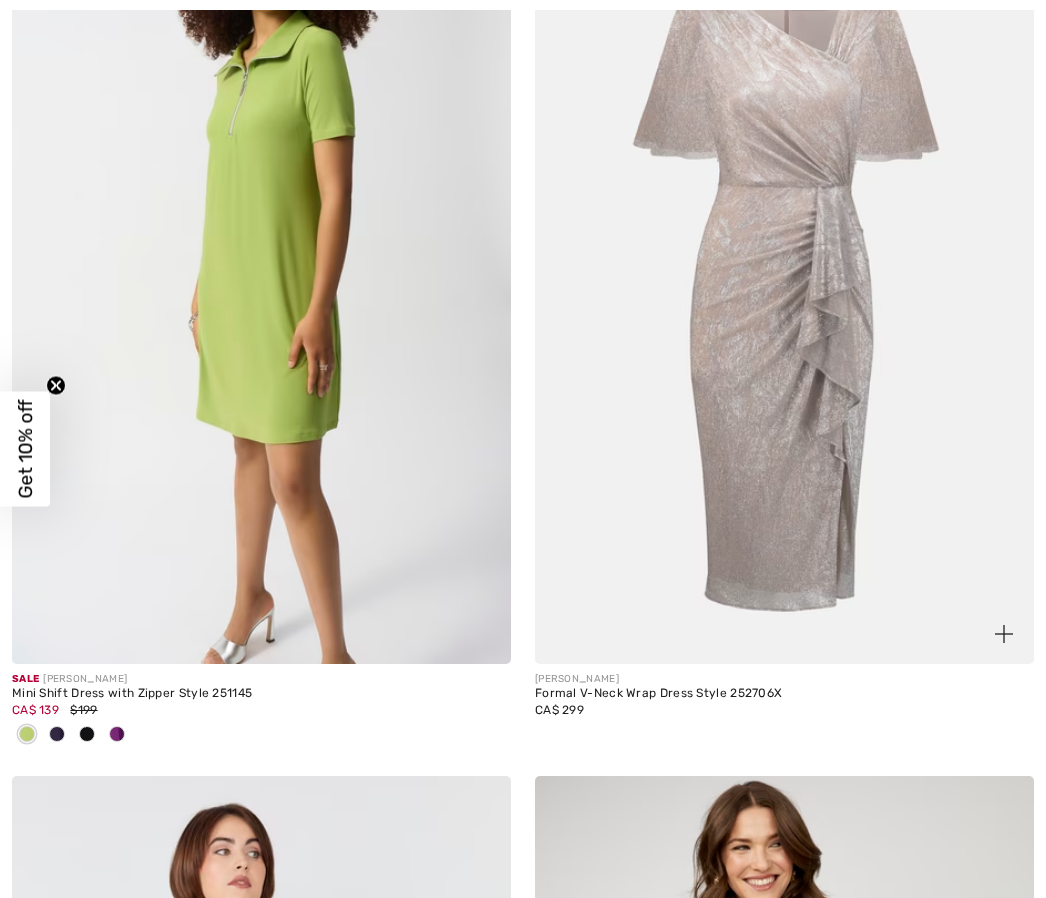 click at bounding box center (784, 290) 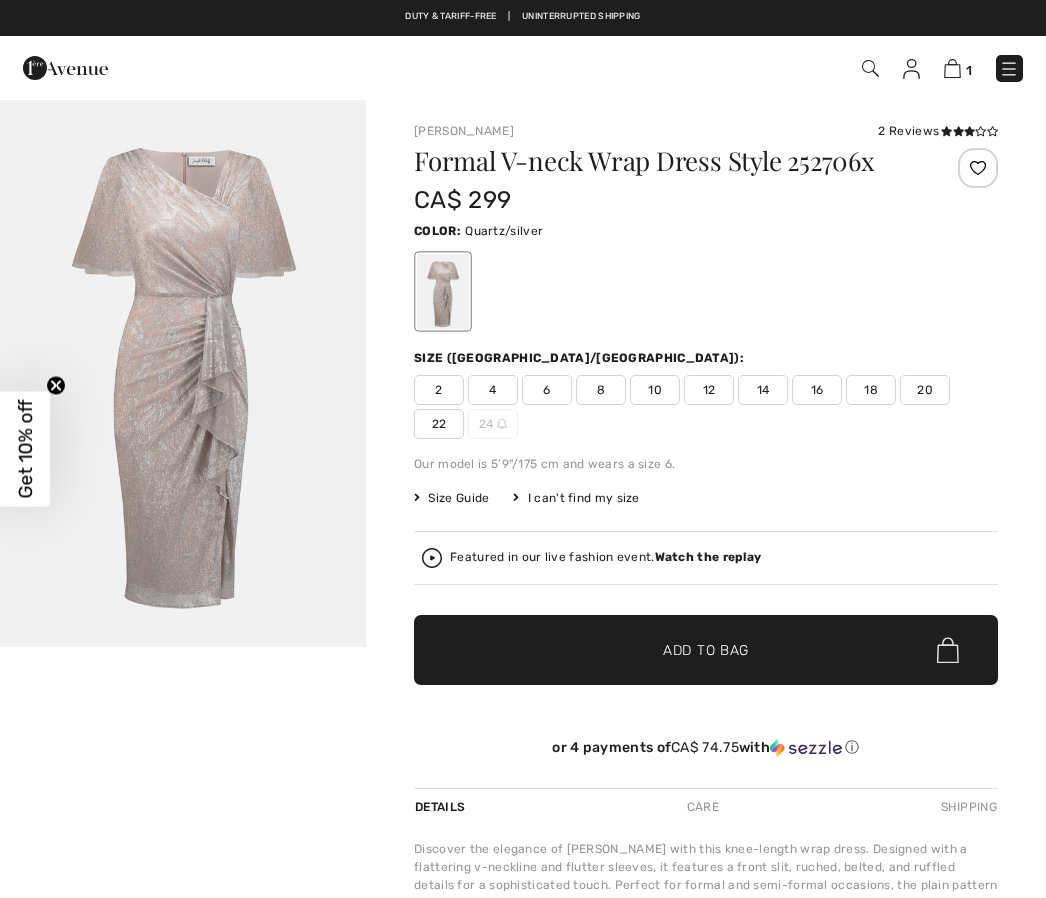 scroll, scrollTop: 67, scrollLeft: 0, axis: vertical 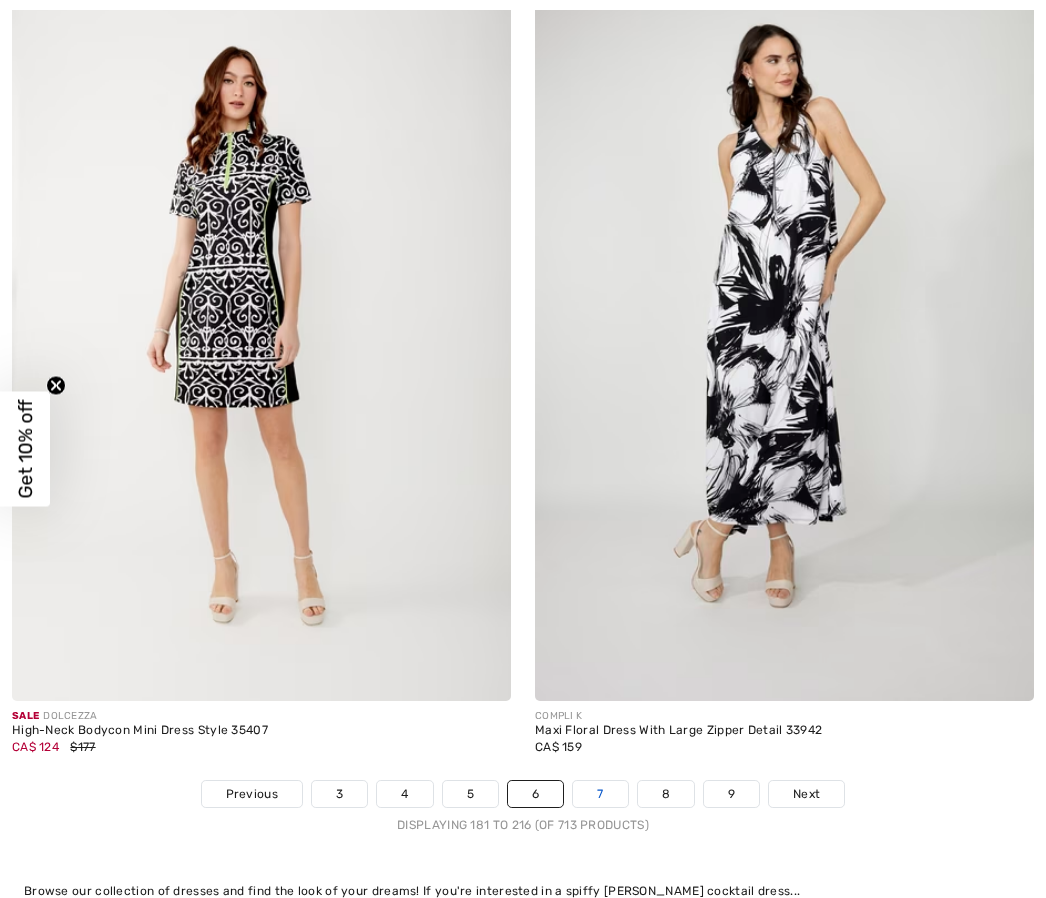 click on "7" at bounding box center [600, 794] 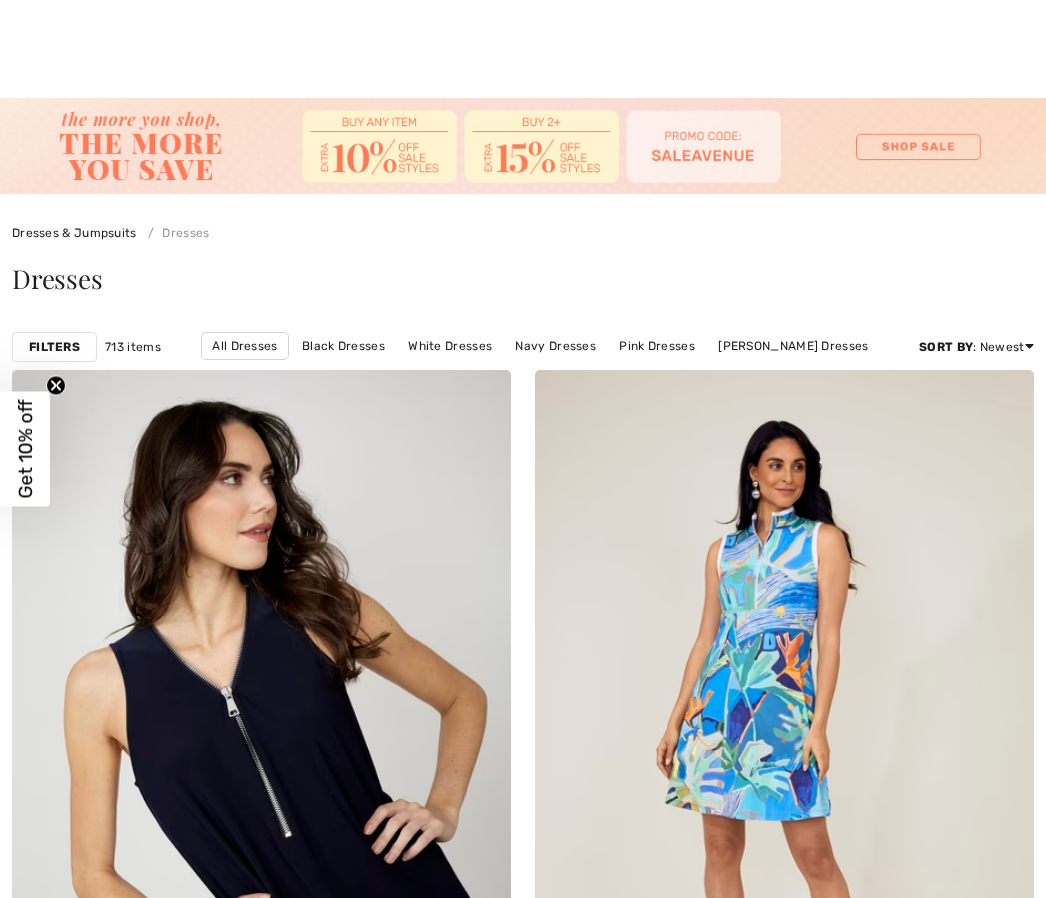 scroll, scrollTop: 1167, scrollLeft: 0, axis: vertical 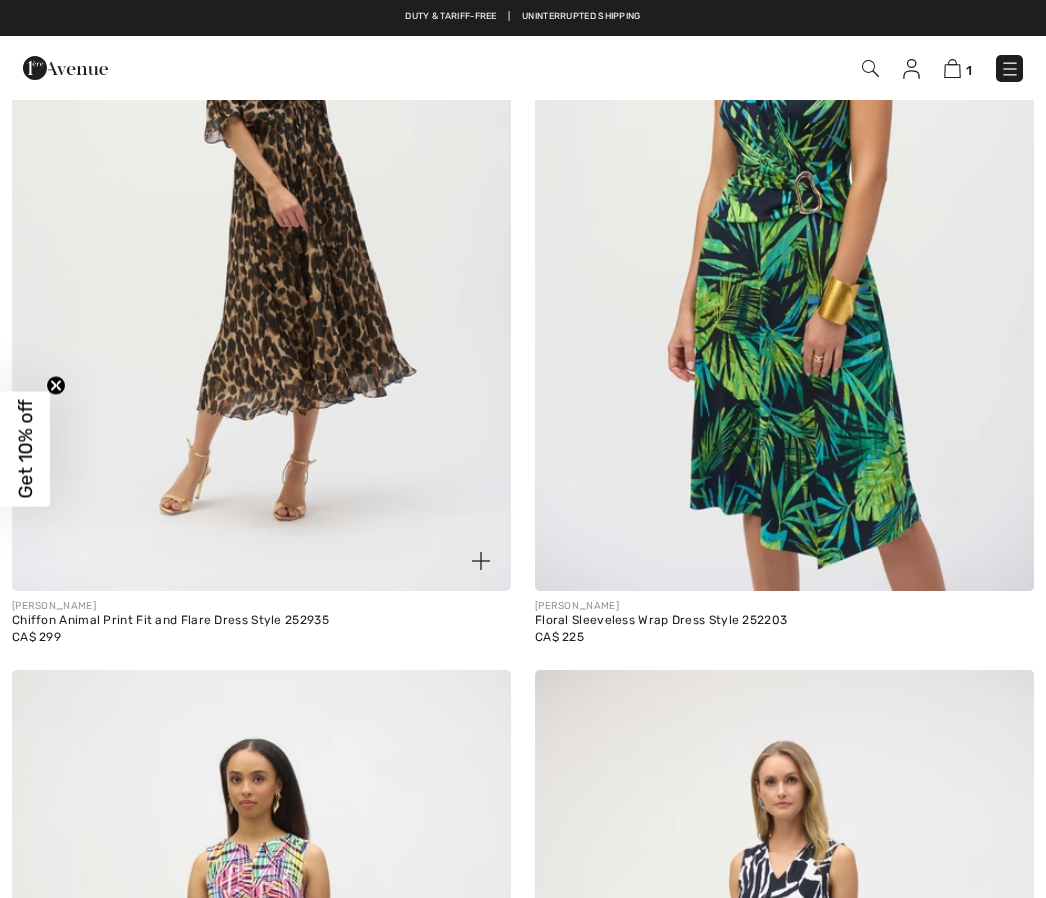 click at bounding box center [261, 217] 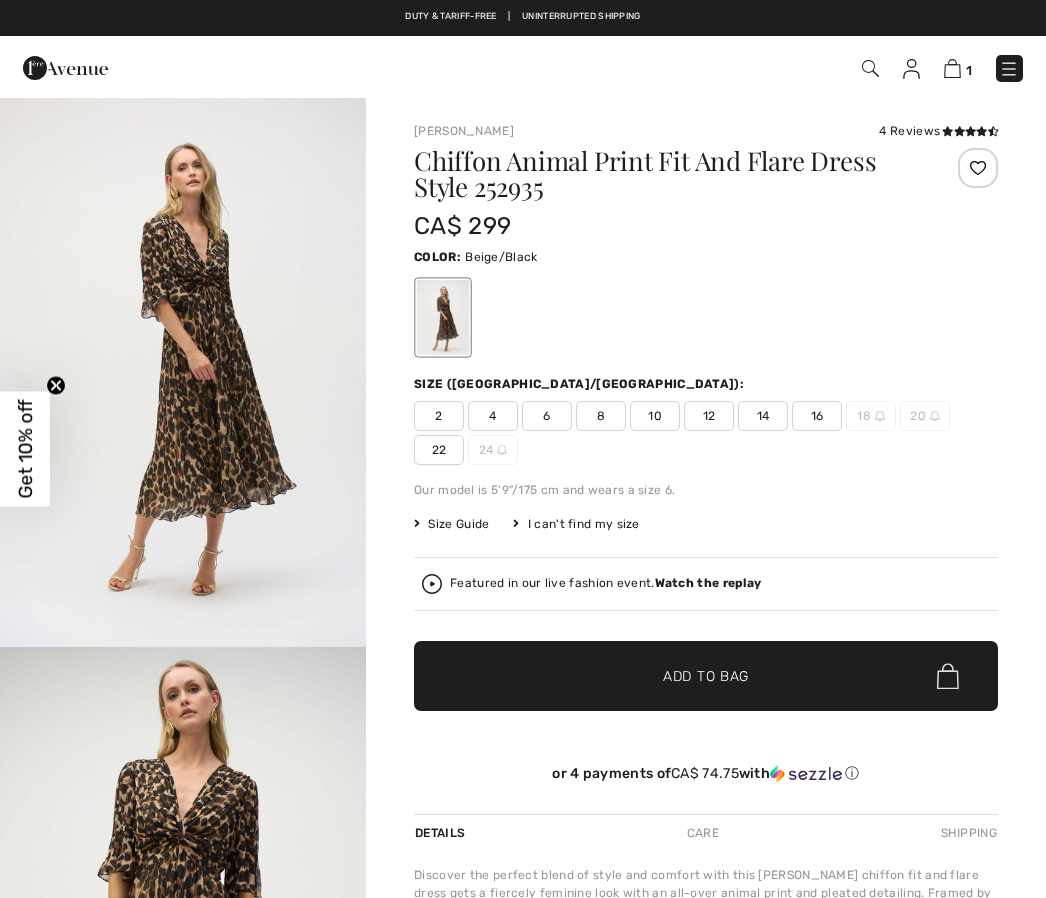 scroll, scrollTop: 0, scrollLeft: 0, axis: both 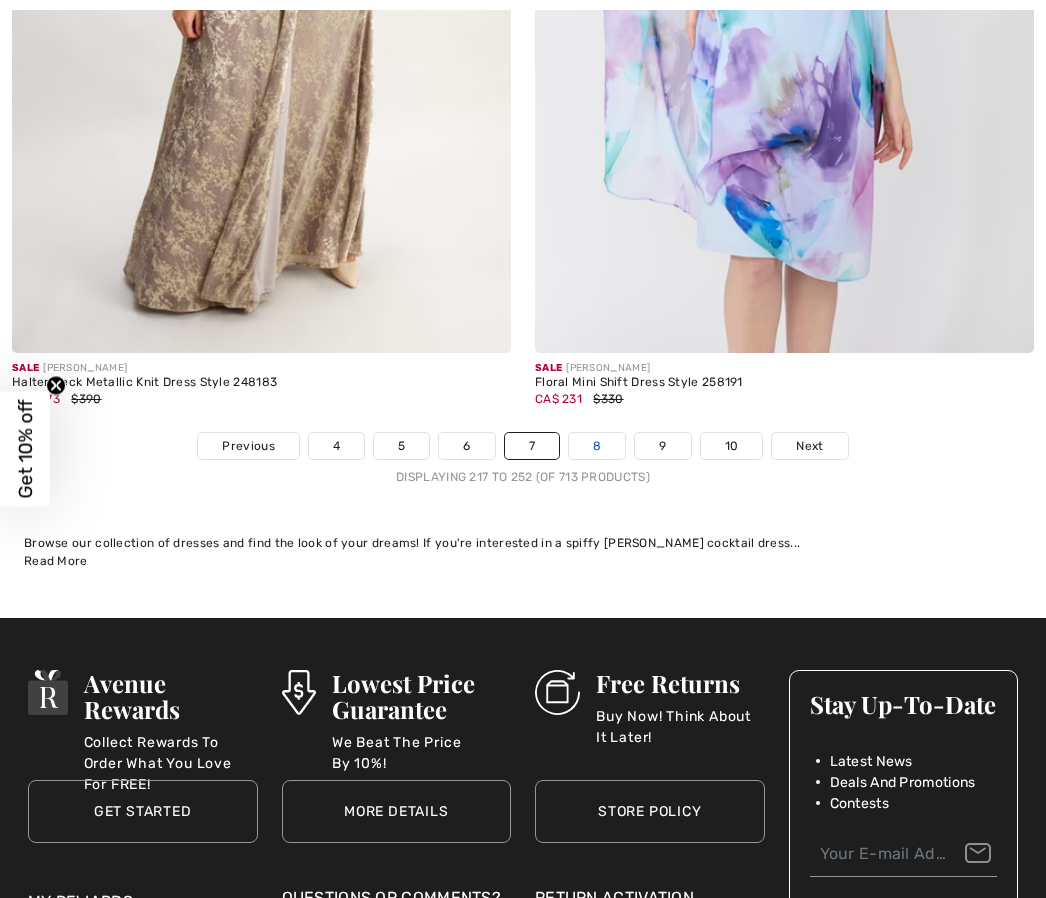 click on "8" at bounding box center (597, 446) 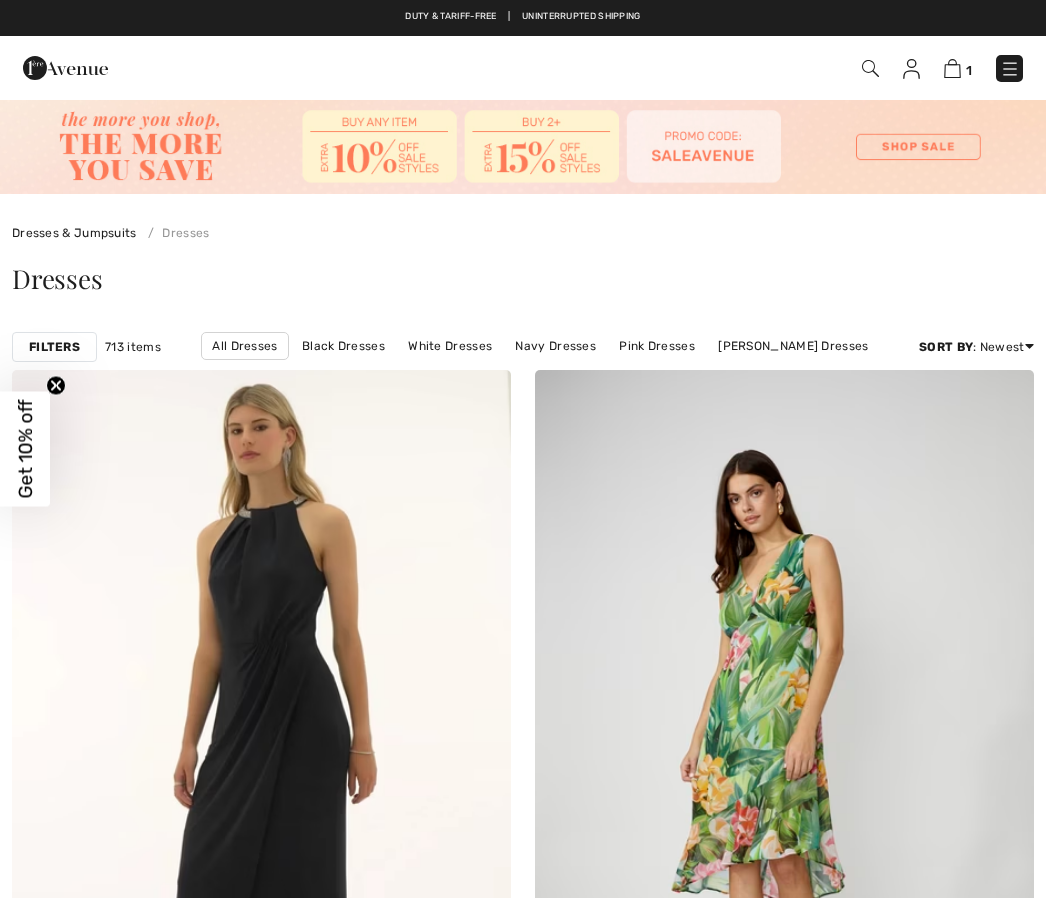 scroll, scrollTop: 0, scrollLeft: 0, axis: both 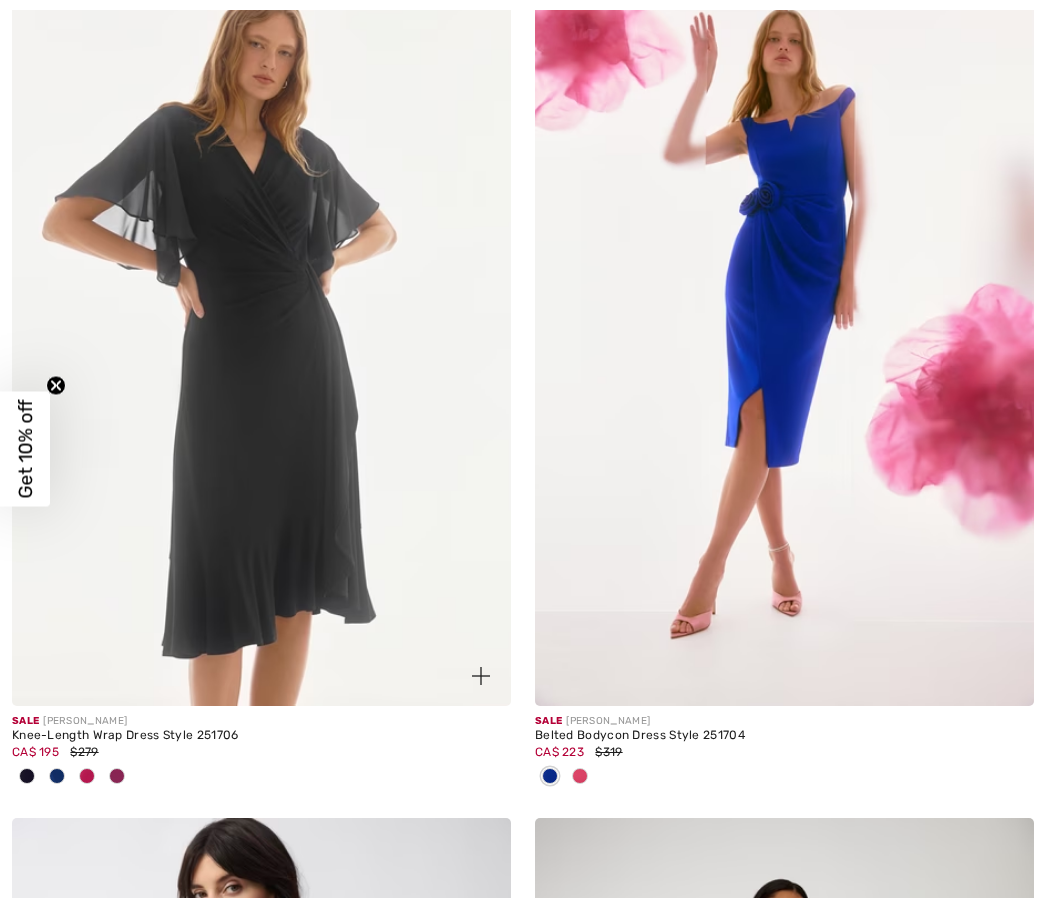 click at bounding box center [261, 332] 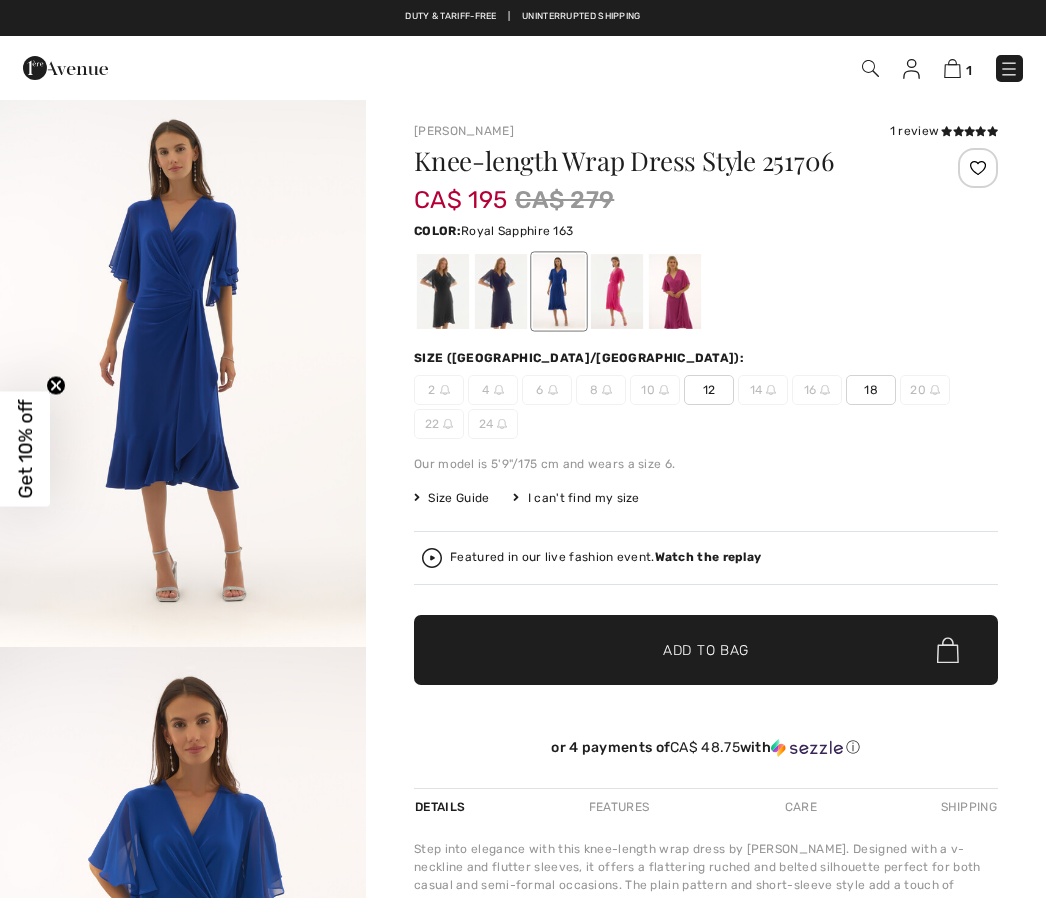 scroll, scrollTop: 0, scrollLeft: 0, axis: both 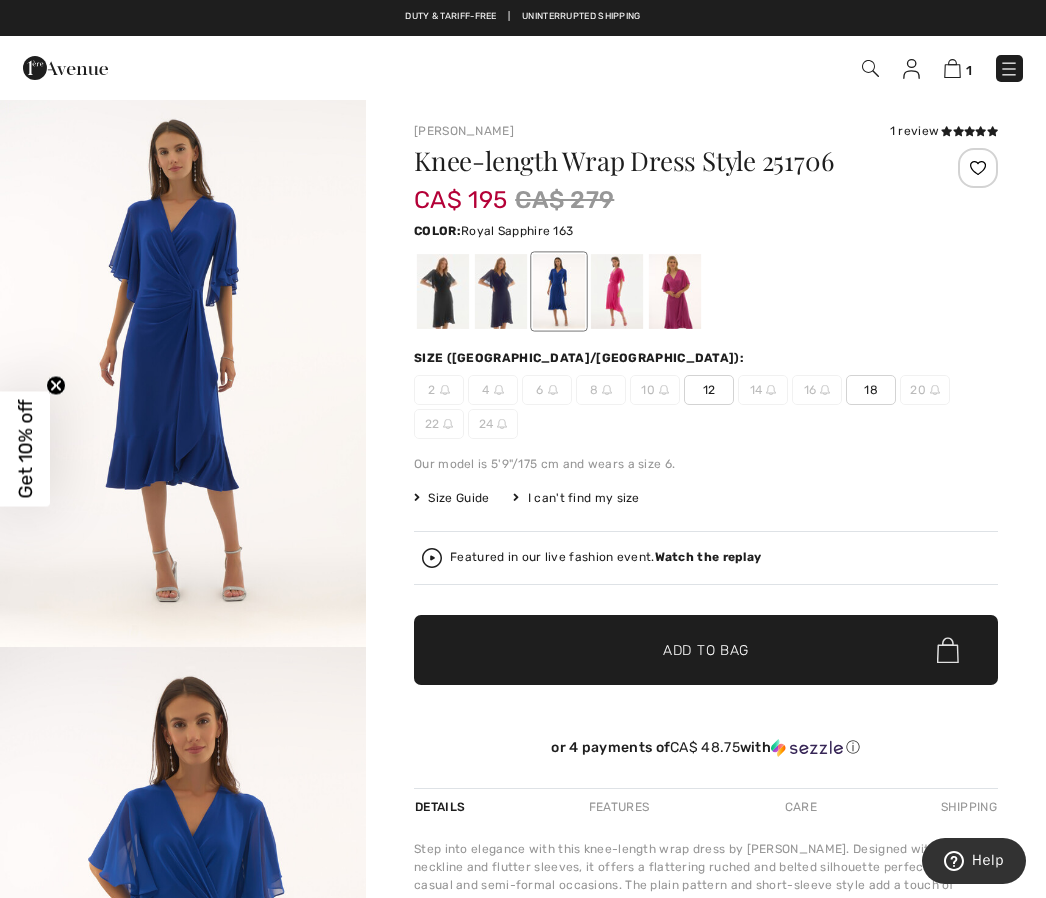 click at bounding box center (617, 291) 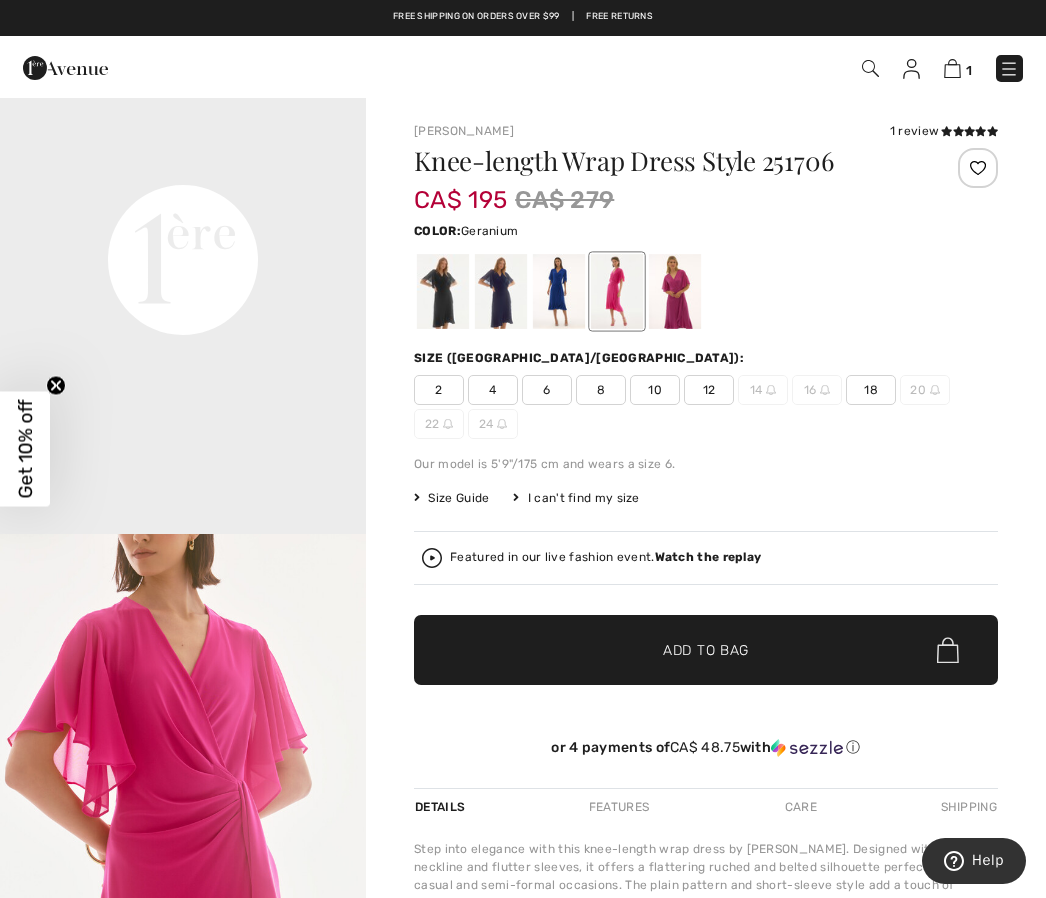 scroll, scrollTop: 1212, scrollLeft: 0, axis: vertical 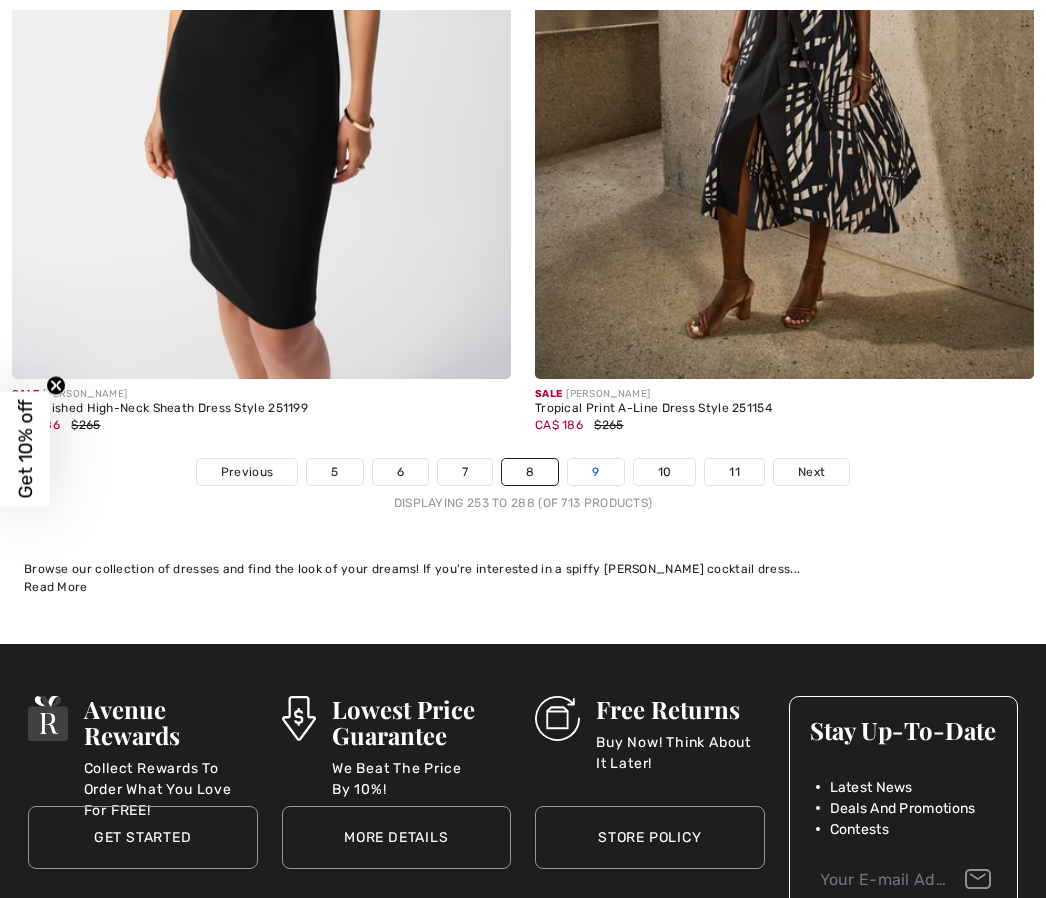 click on "9" at bounding box center (595, 472) 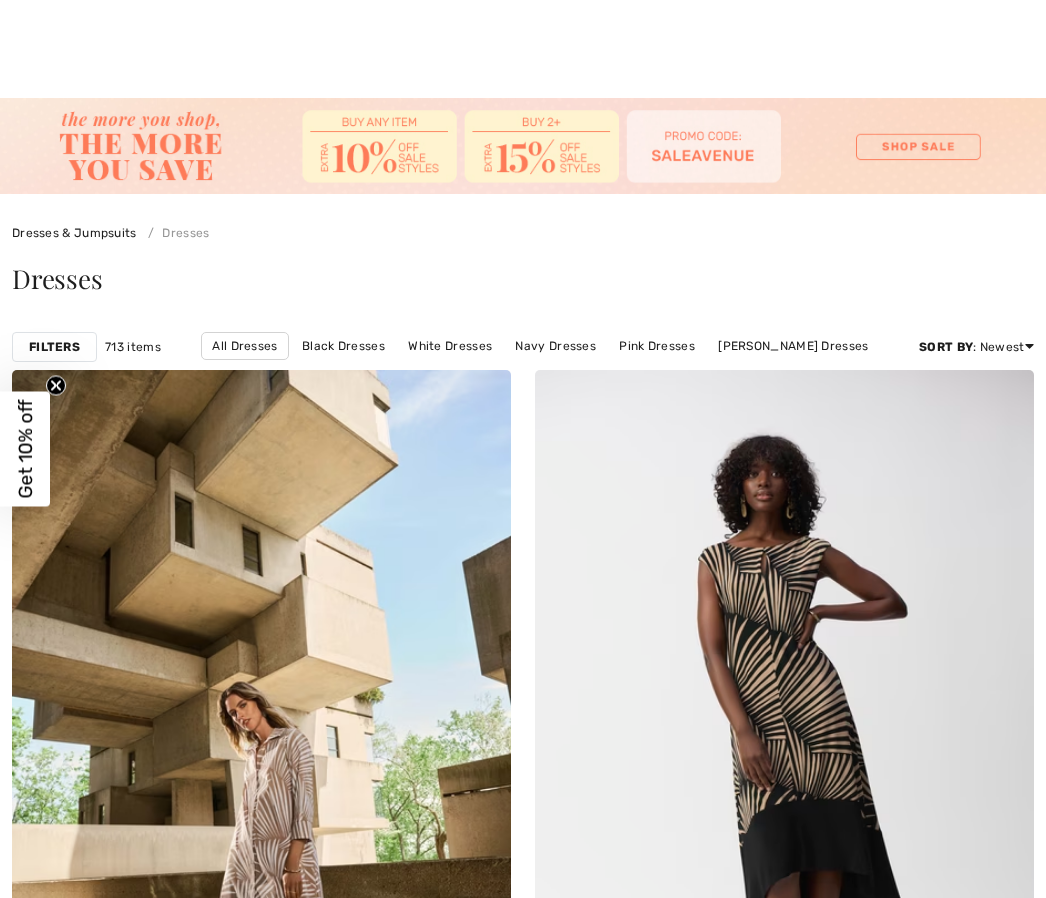 scroll, scrollTop: 1364, scrollLeft: 0, axis: vertical 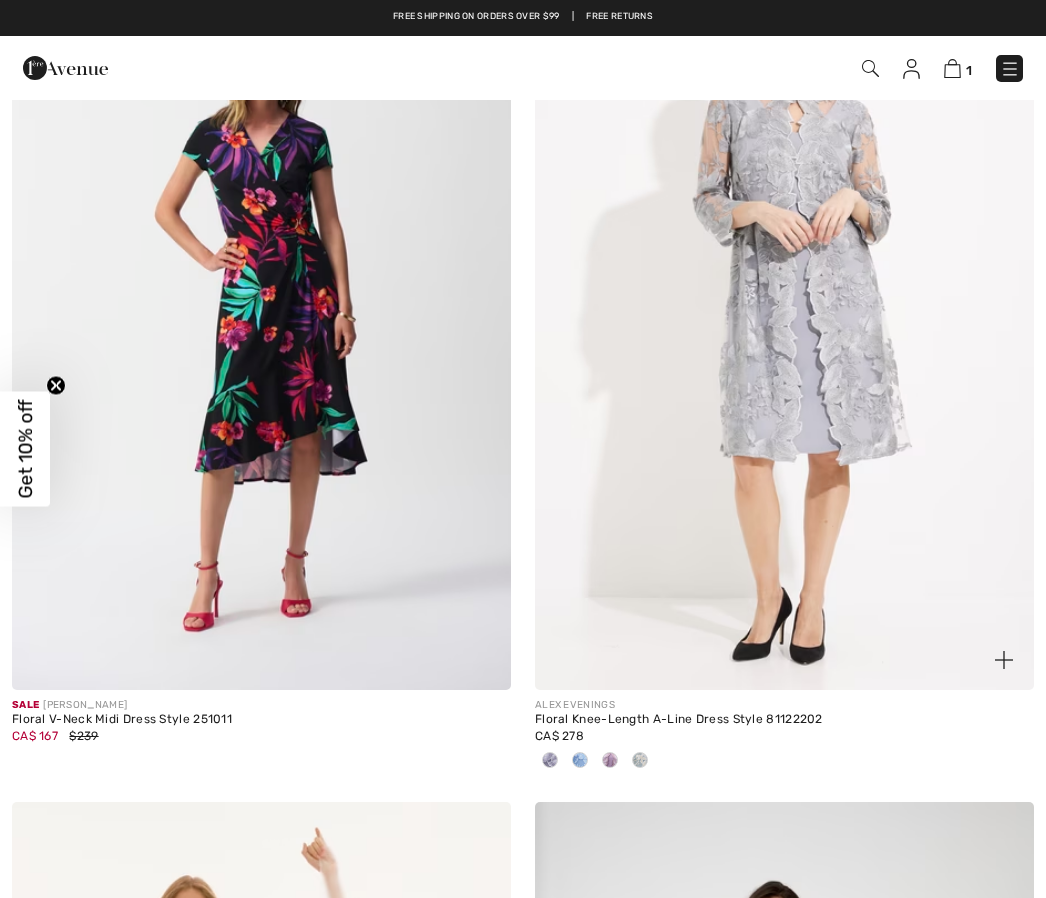 click at bounding box center (610, 761) 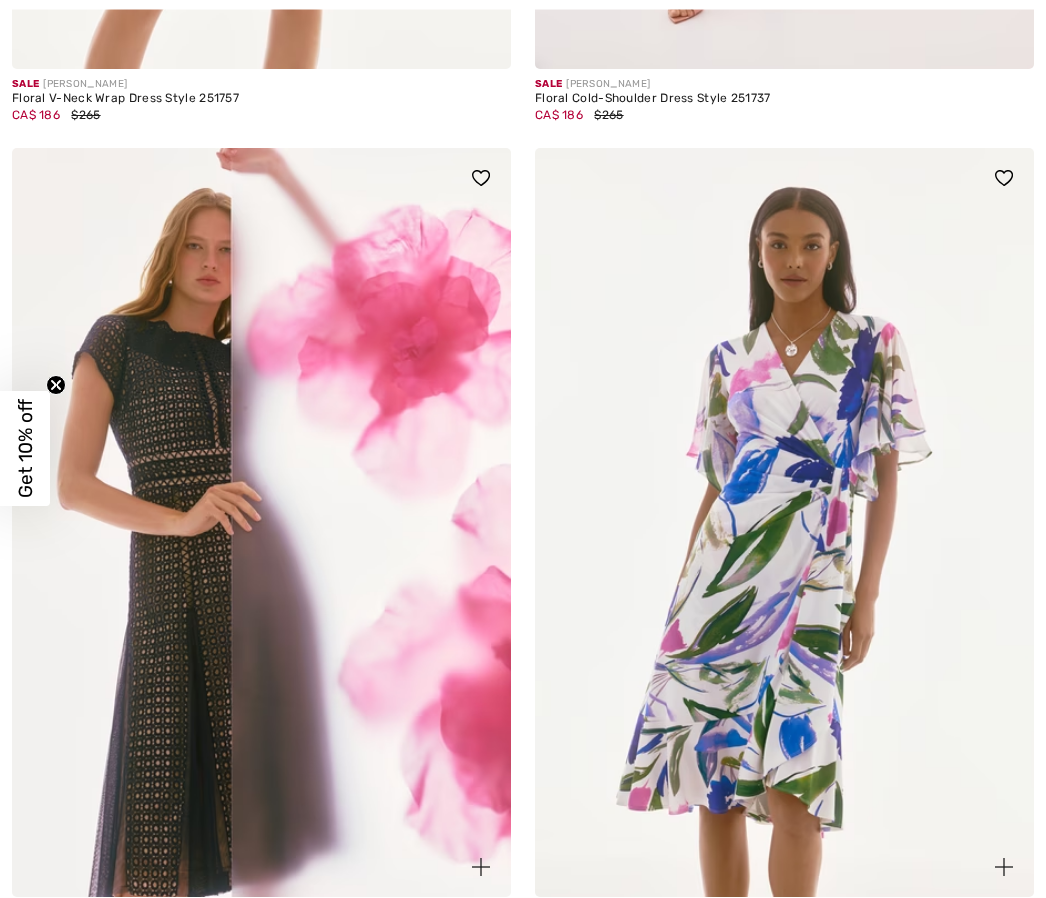 scroll, scrollTop: 7106, scrollLeft: 0, axis: vertical 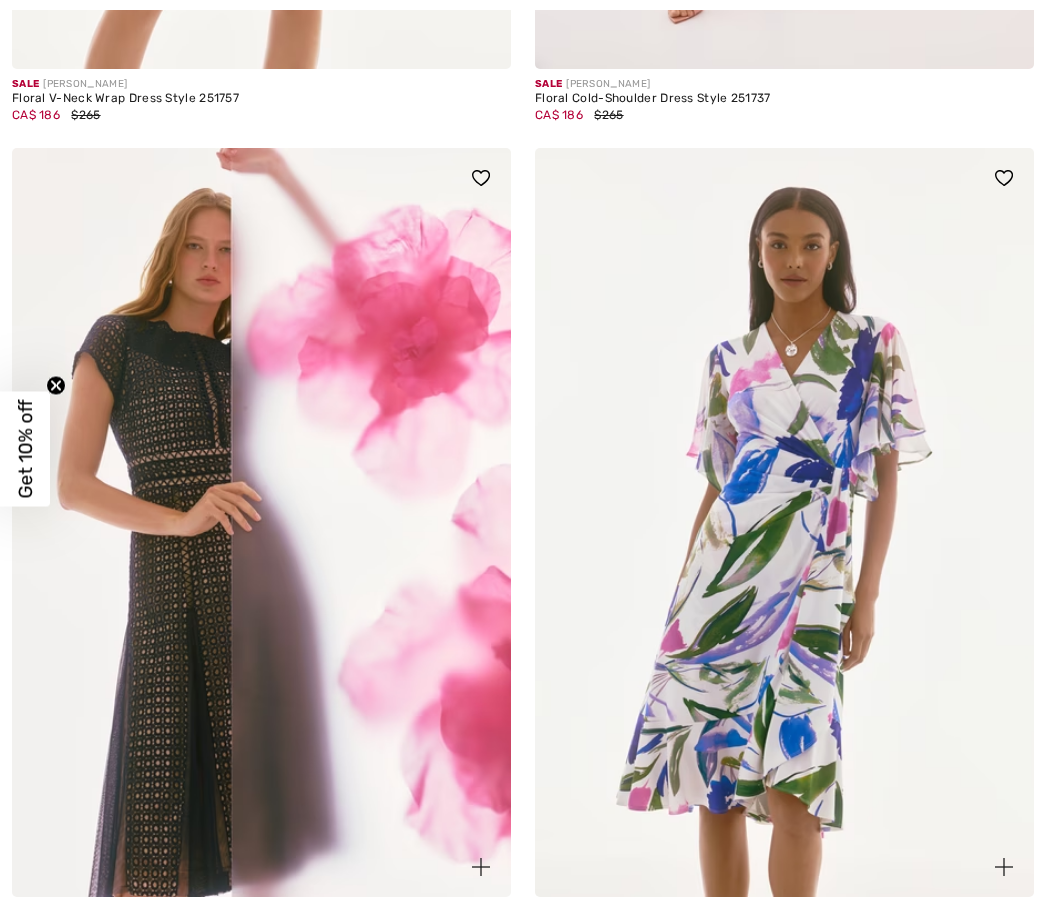 click at bounding box center [261, 522] 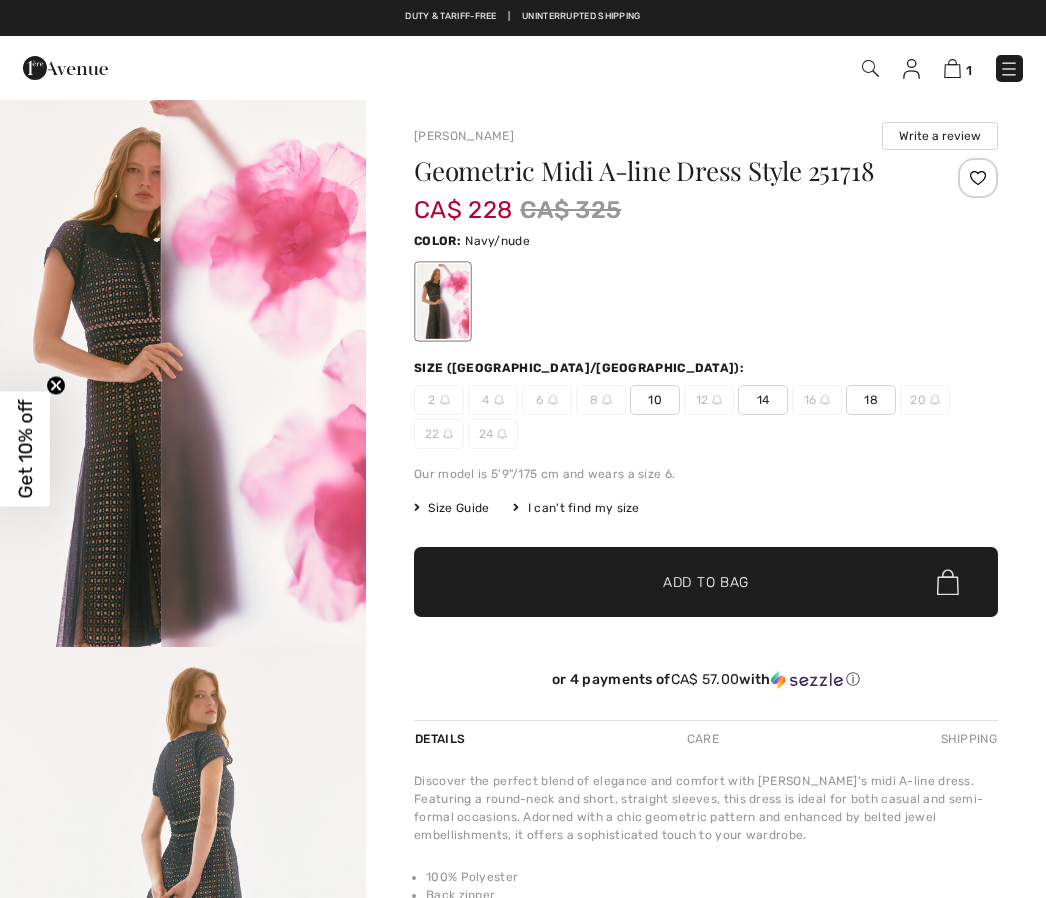 scroll, scrollTop: 0, scrollLeft: 0, axis: both 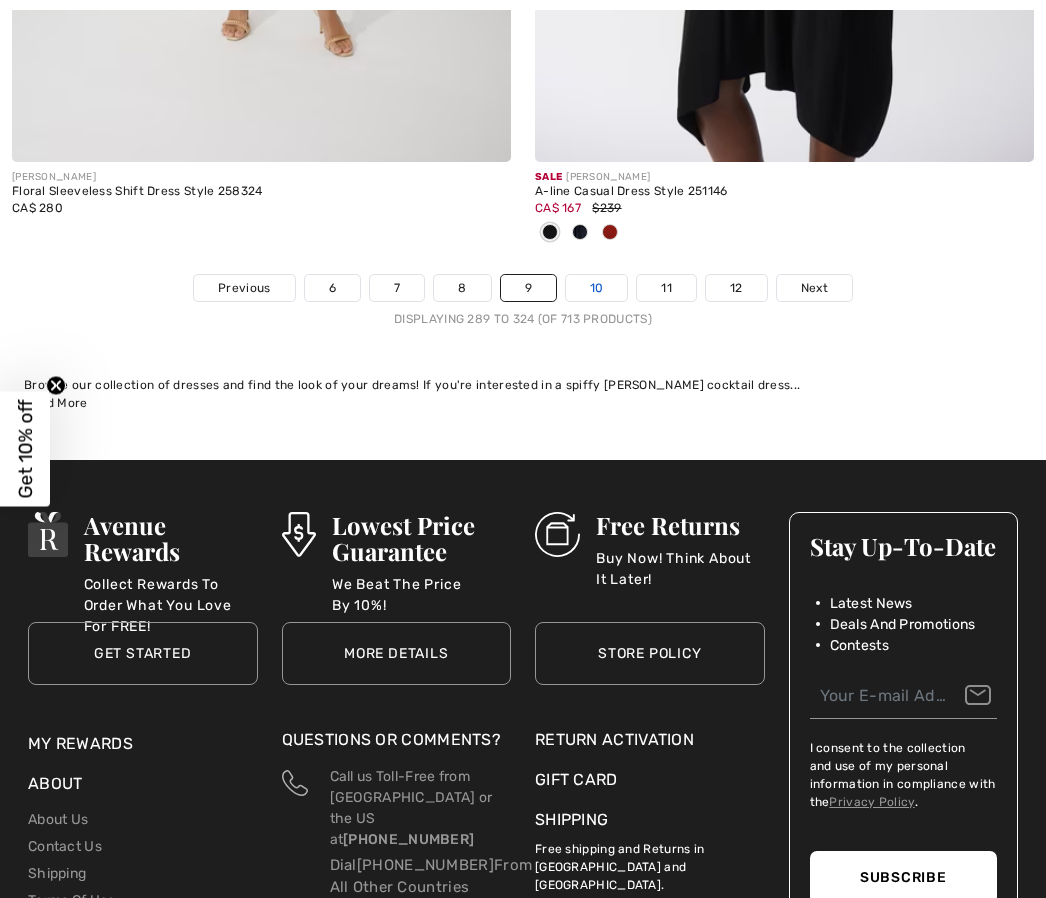 click on "10" at bounding box center [597, 288] 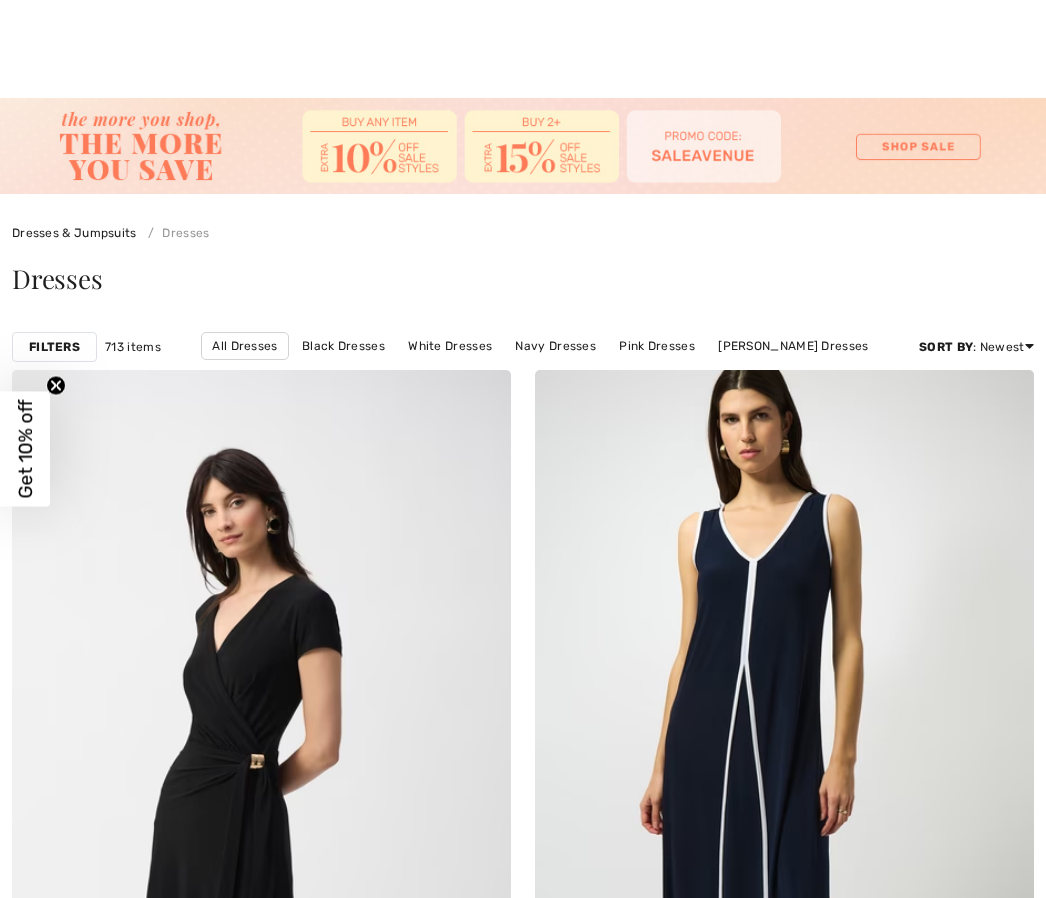 scroll, scrollTop: 2039, scrollLeft: 0, axis: vertical 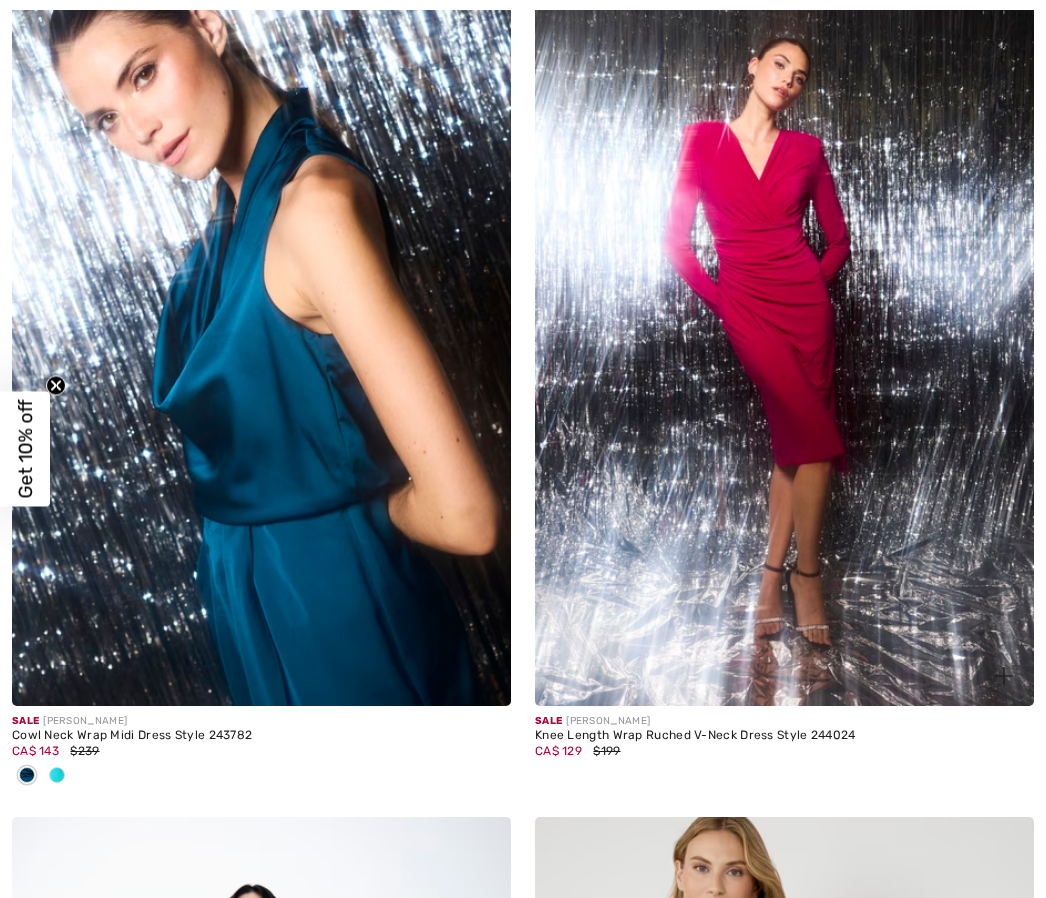 click at bounding box center (784, 331) 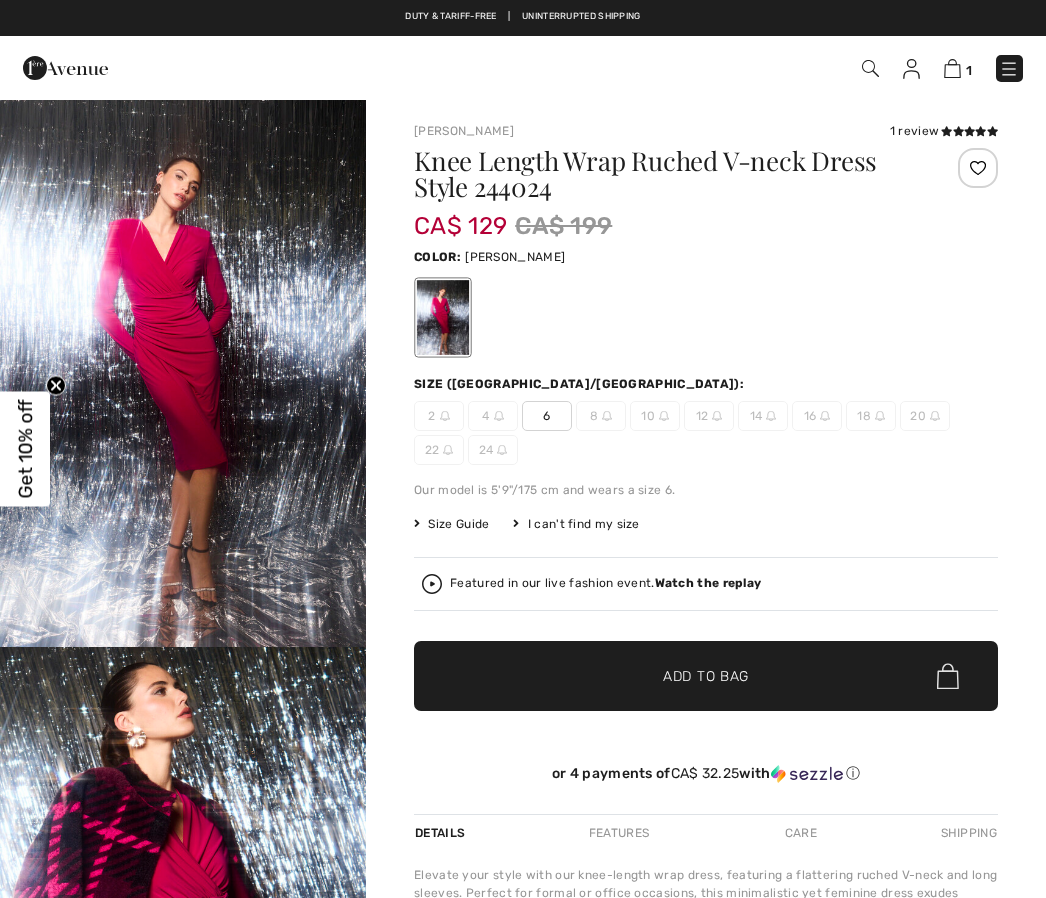 scroll, scrollTop: 958, scrollLeft: 0, axis: vertical 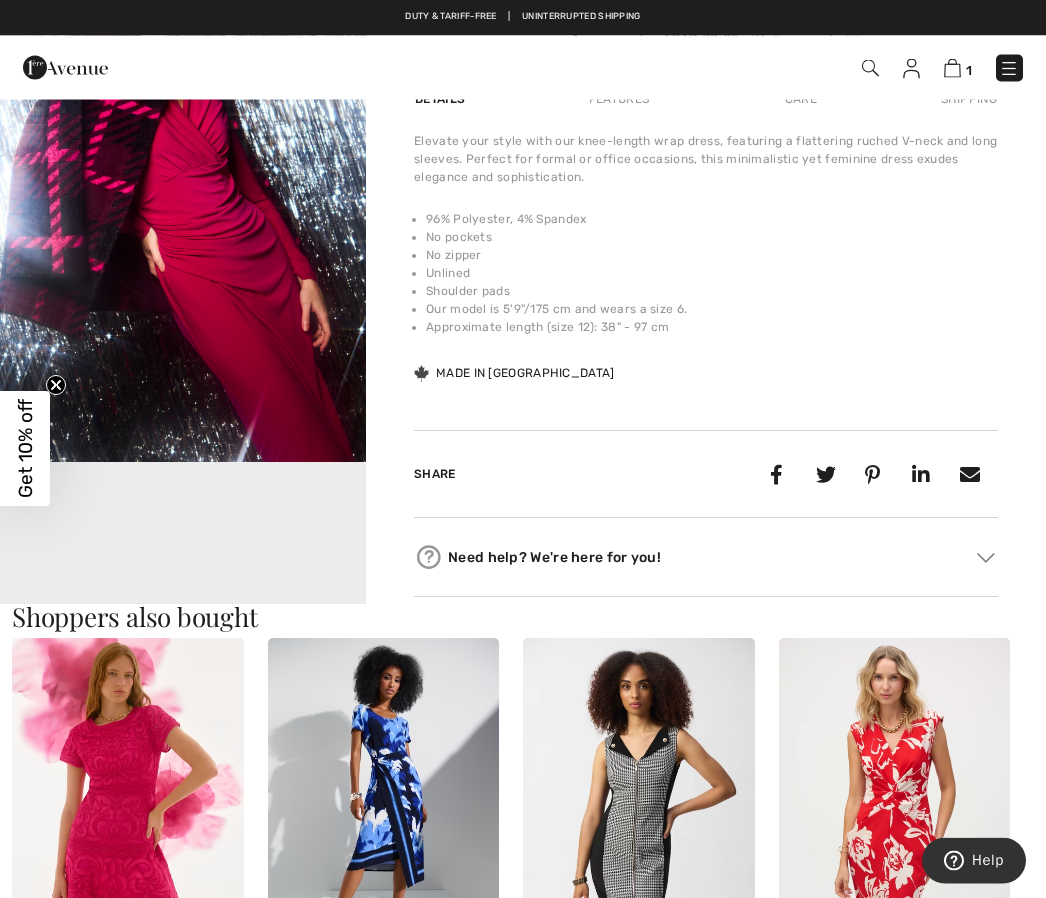 click on "Your browser does not support the video tag." at bounding box center [183, 554] 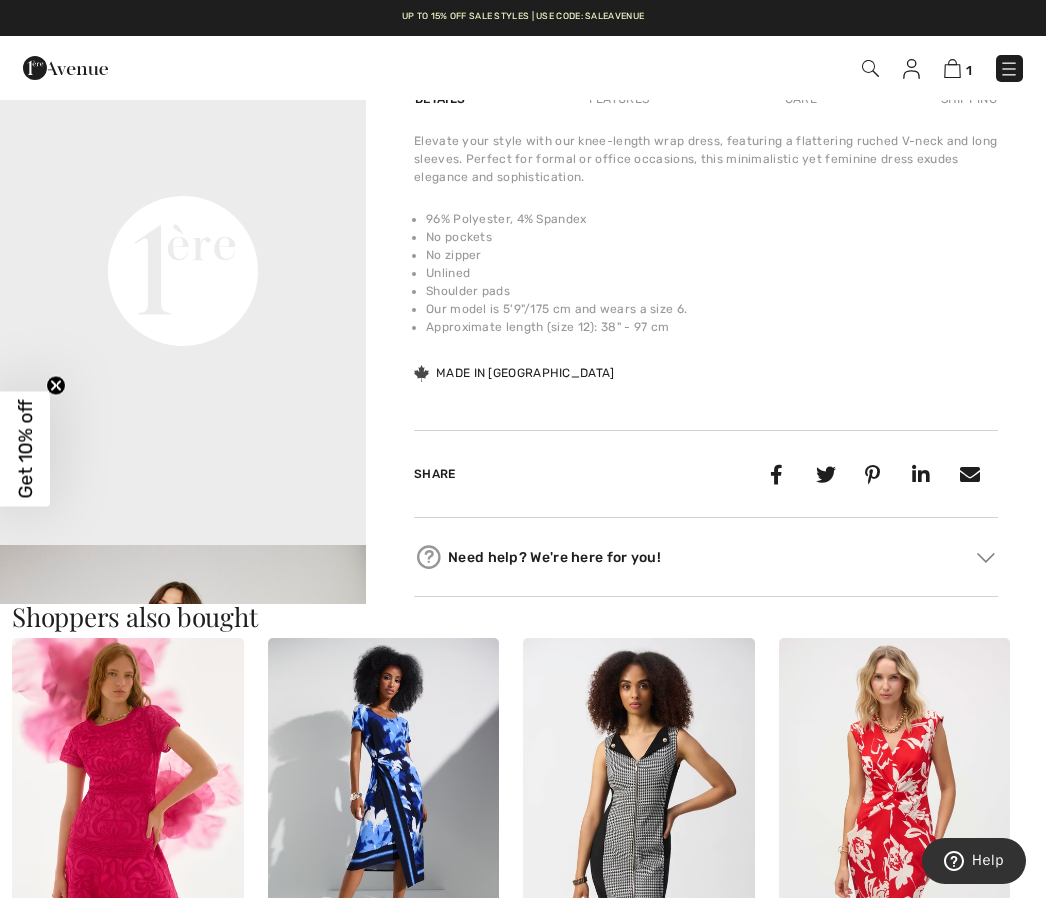 scroll, scrollTop: 458, scrollLeft: 0, axis: vertical 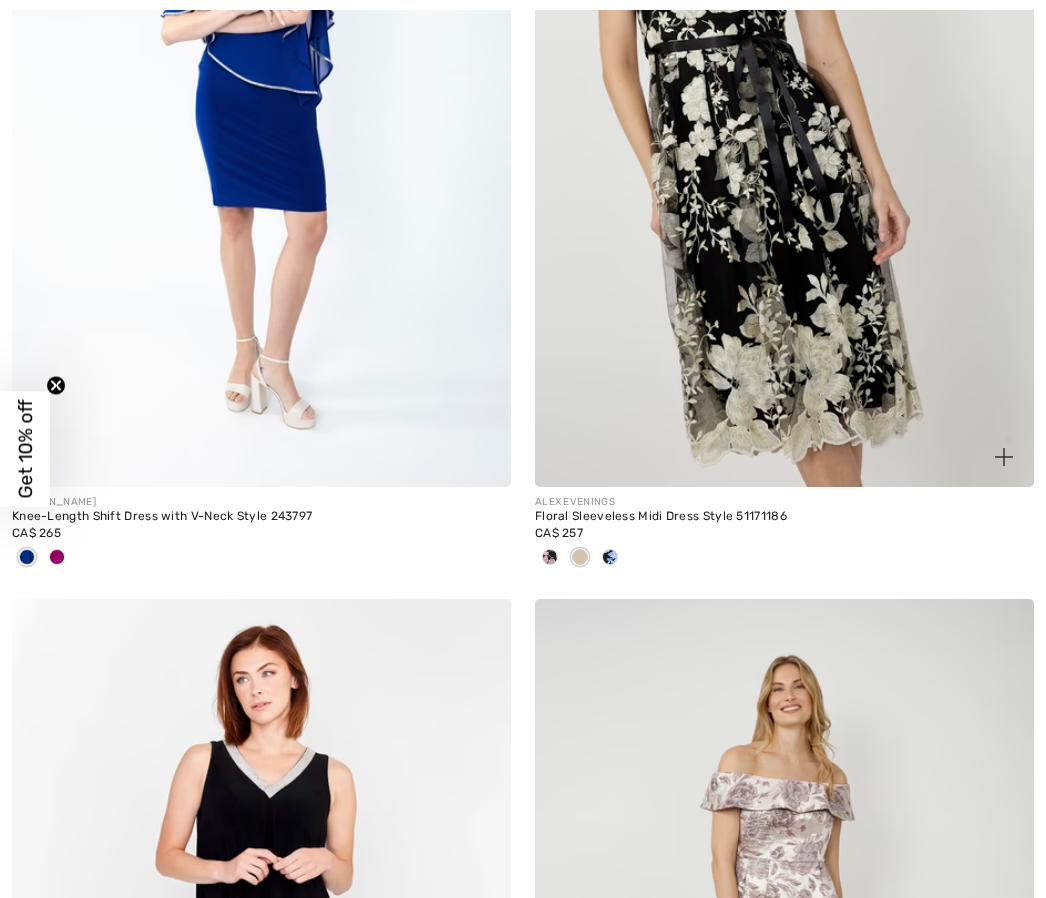 click at bounding box center (784, 112) 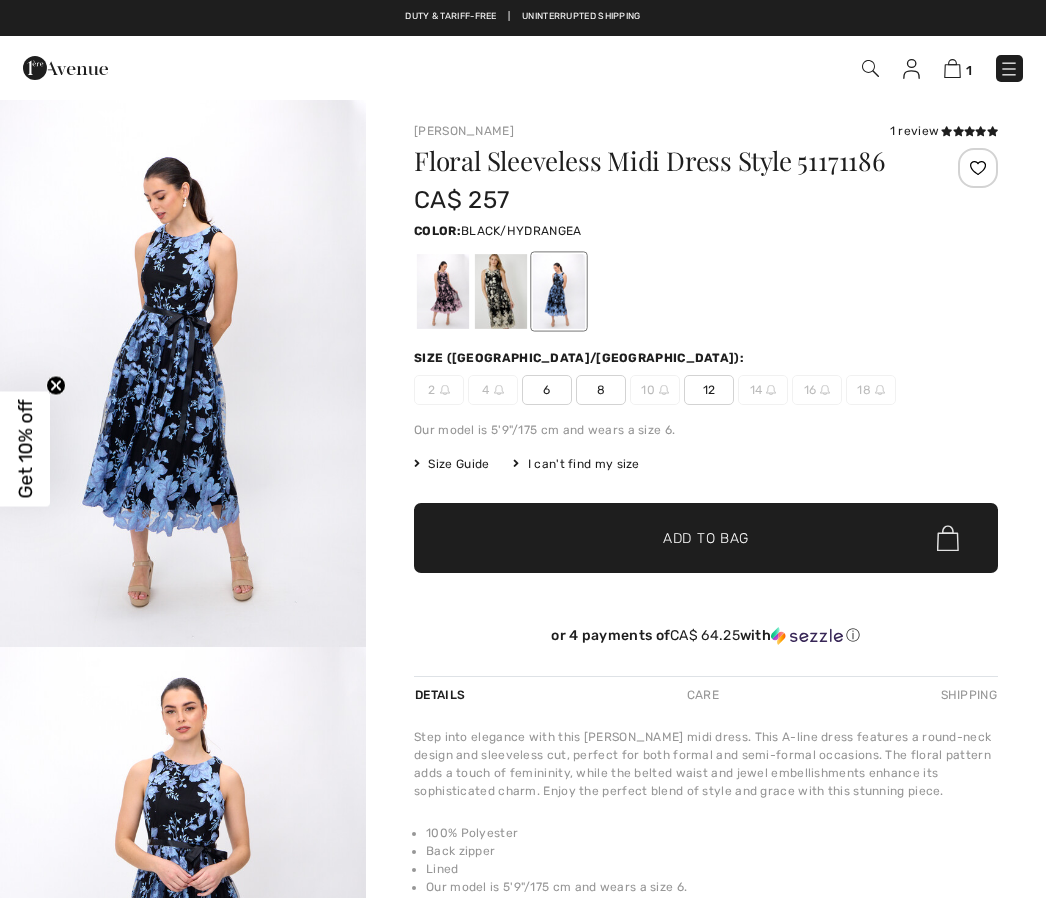 scroll, scrollTop: 0, scrollLeft: 0, axis: both 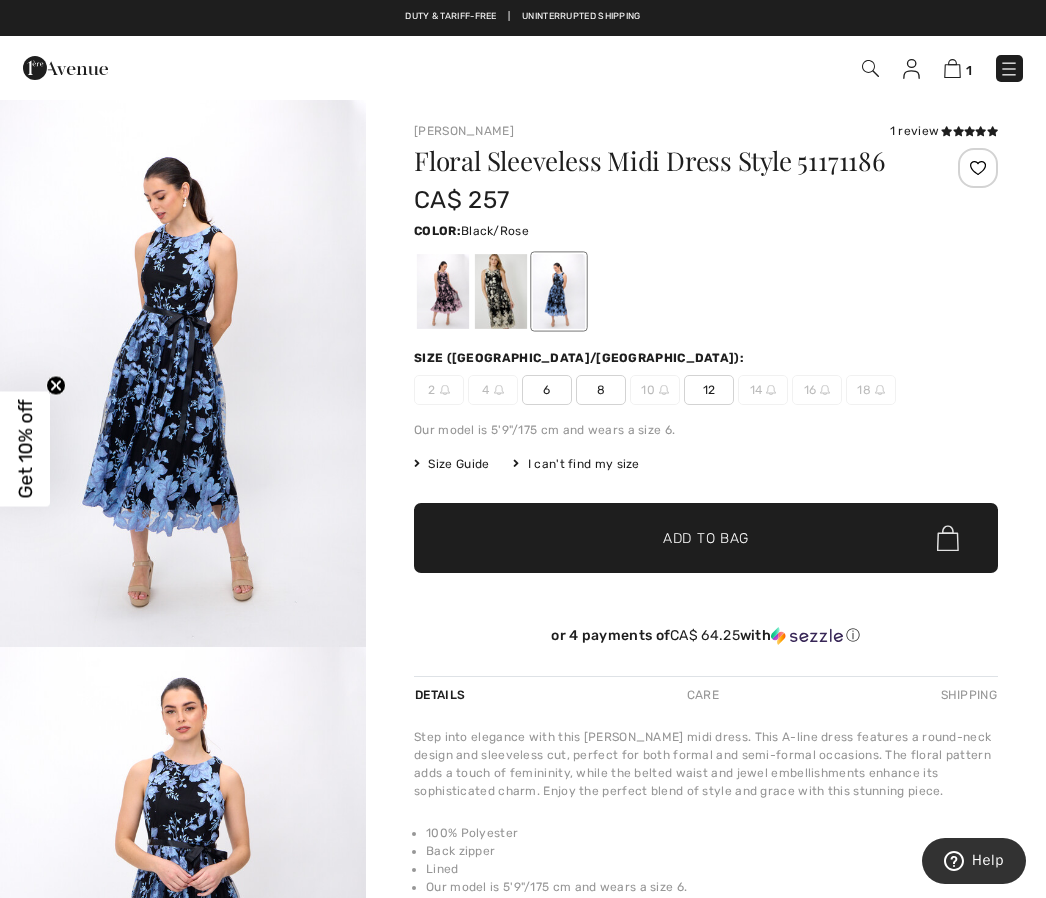 click at bounding box center [443, 291] 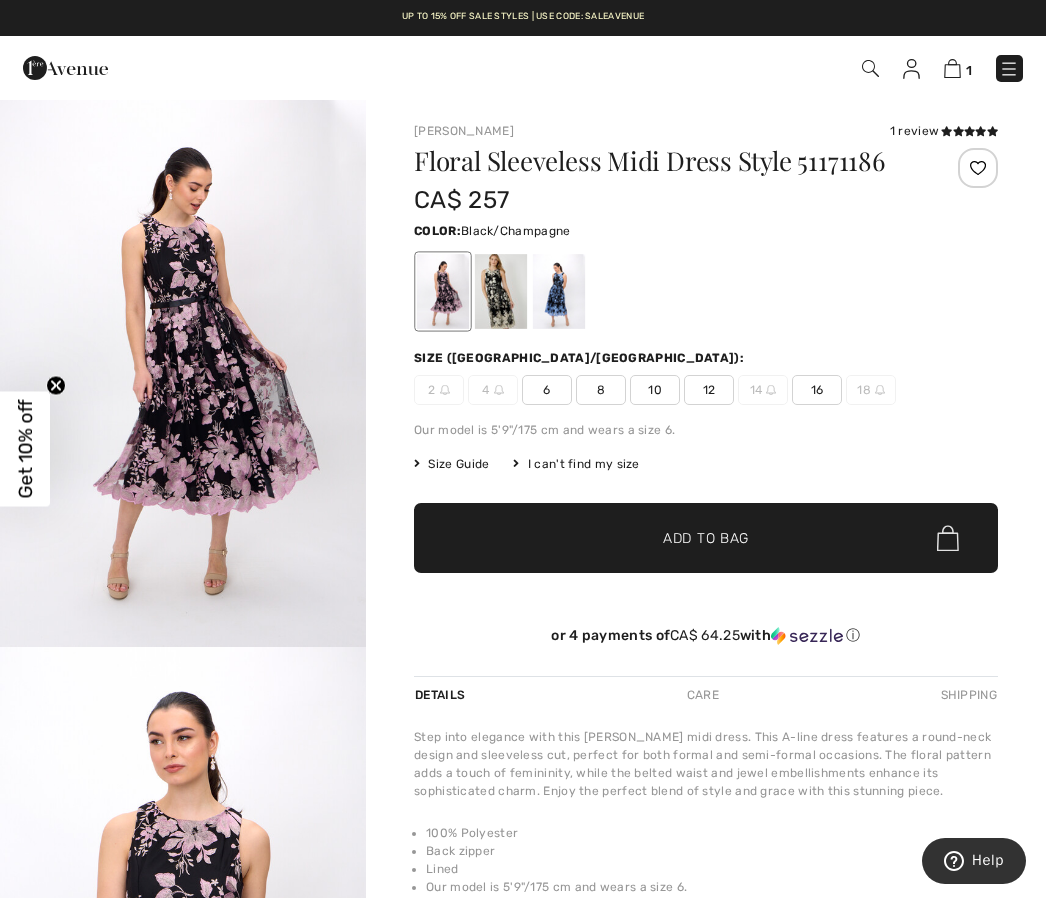click at bounding box center (501, 291) 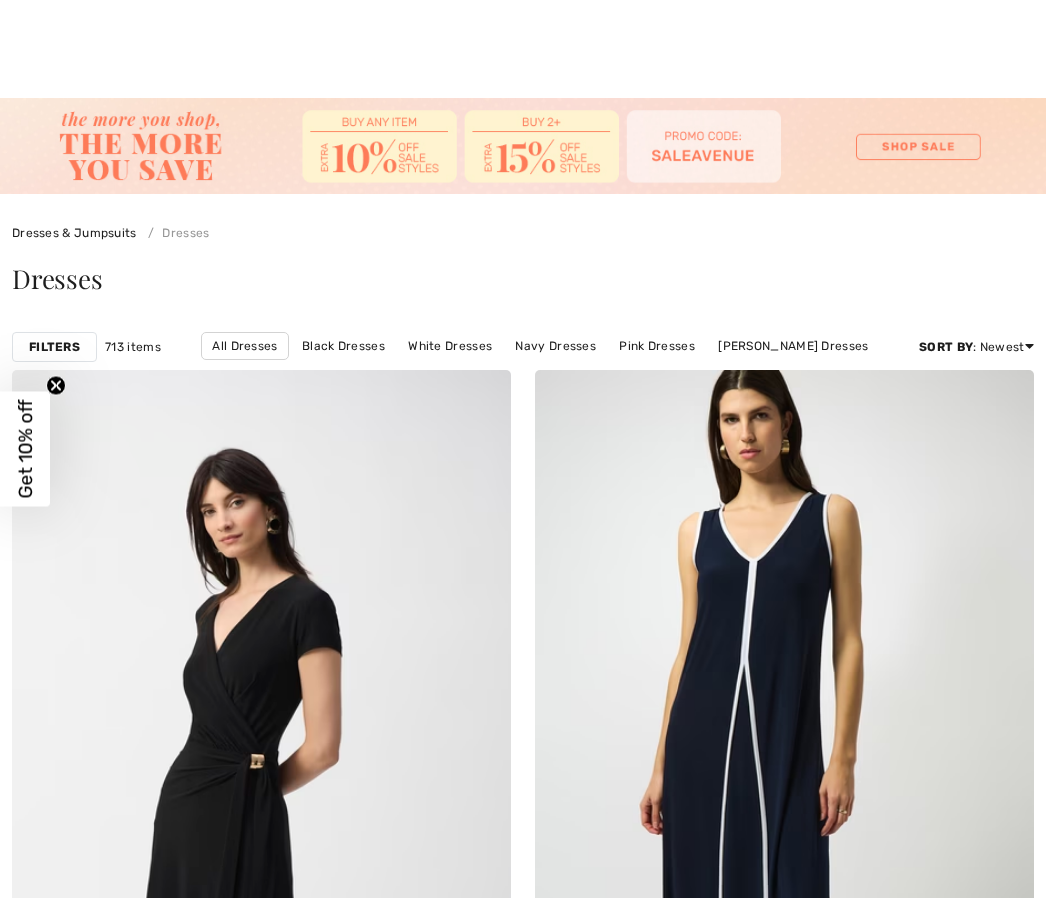scroll, scrollTop: 15055, scrollLeft: 0, axis: vertical 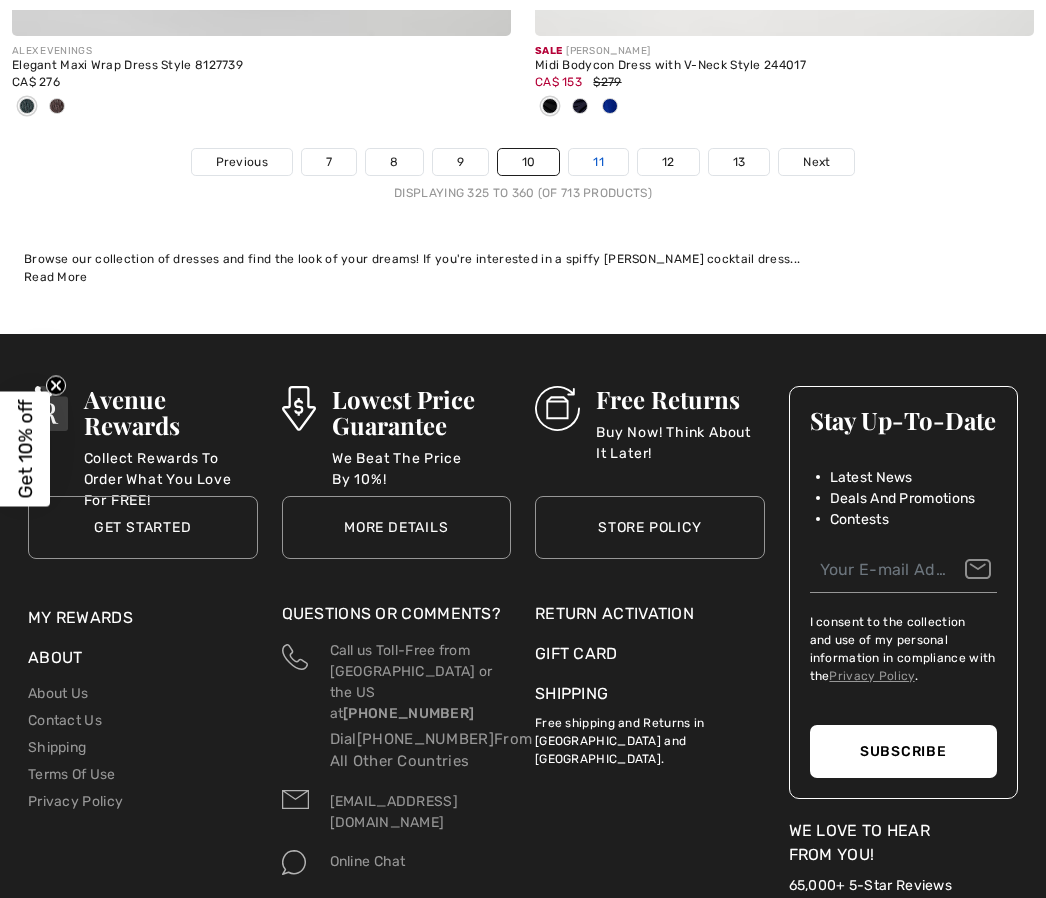 click on "11" at bounding box center (598, 162) 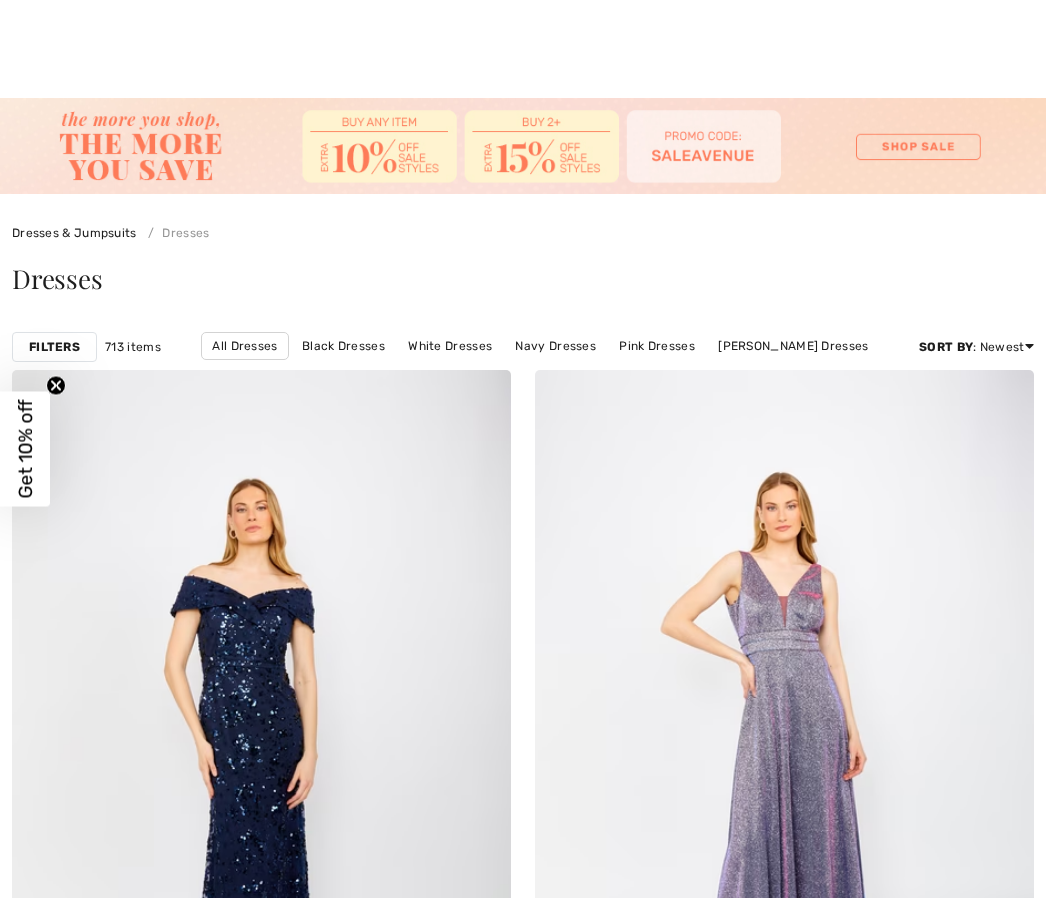 scroll, scrollTop: 1156, scrollLeft: 0, axis: vertical 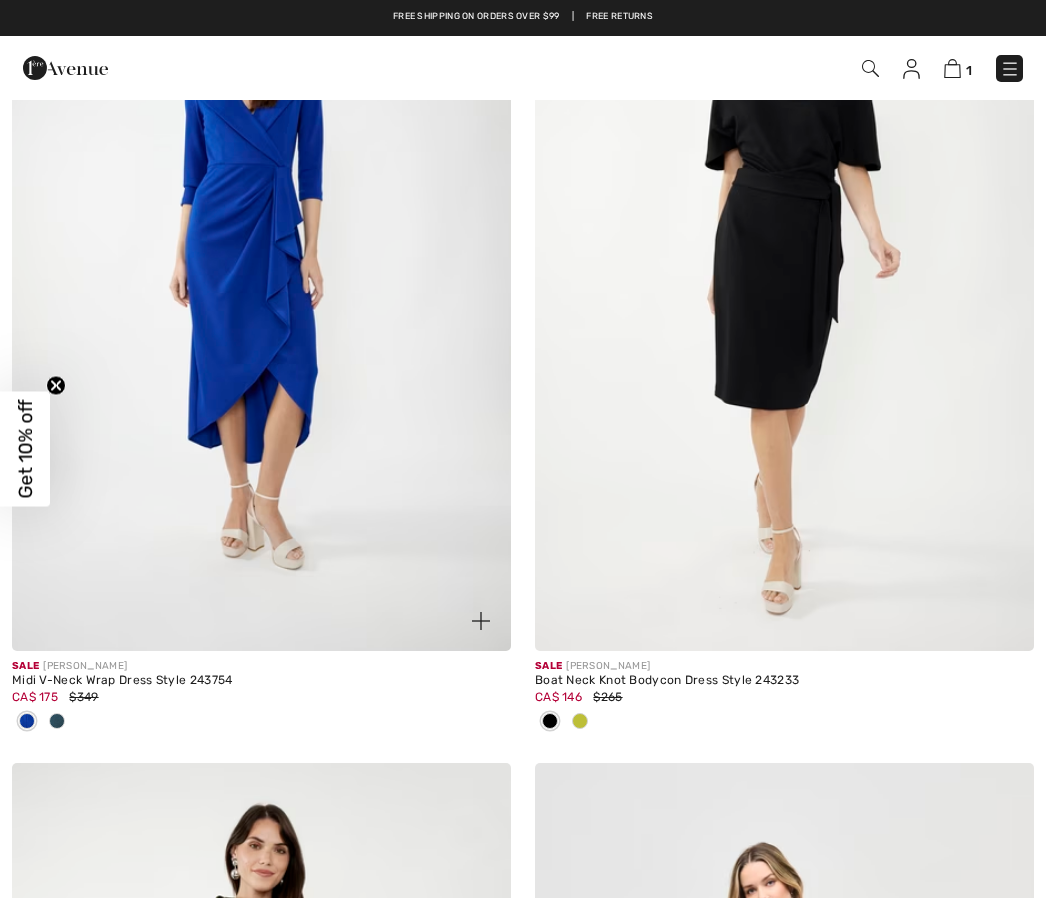 click at bounding box center [261, 722] 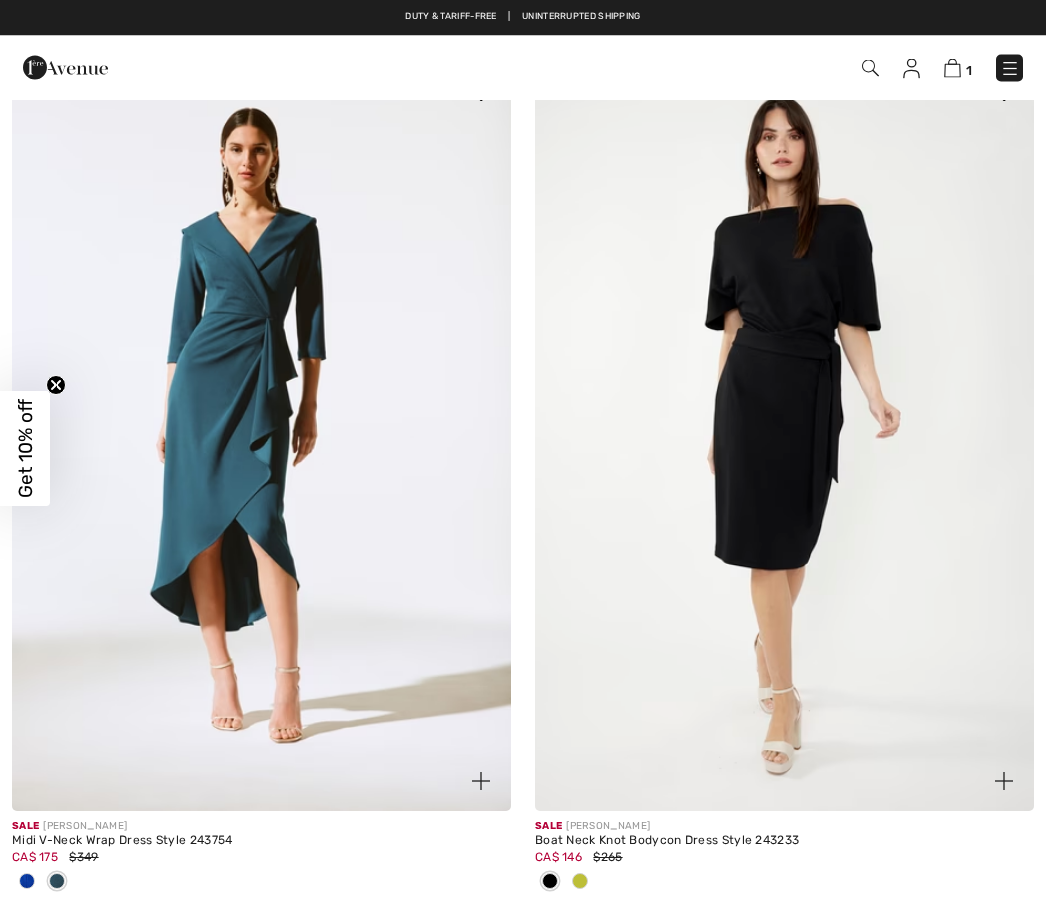 scroll, scrollTop: 2784, scrollLeft: 0, axis: vertical 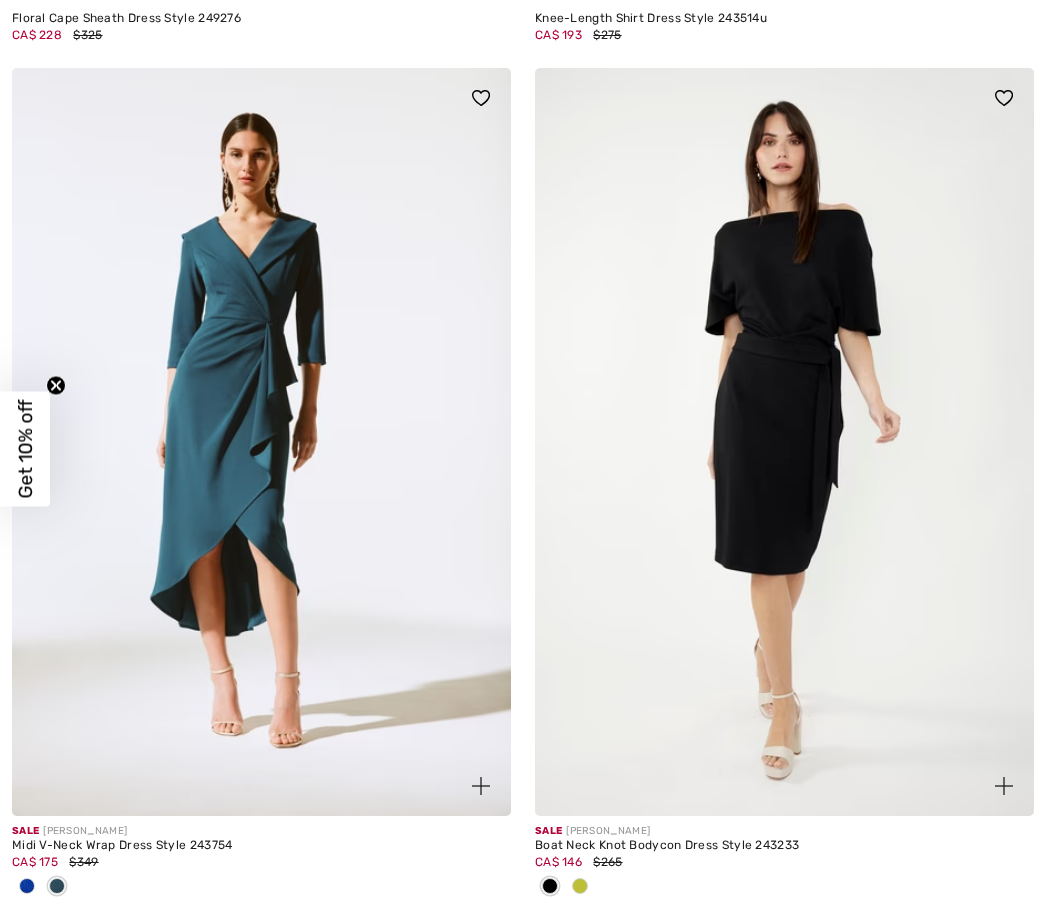 click at bounding box center (261, 442) 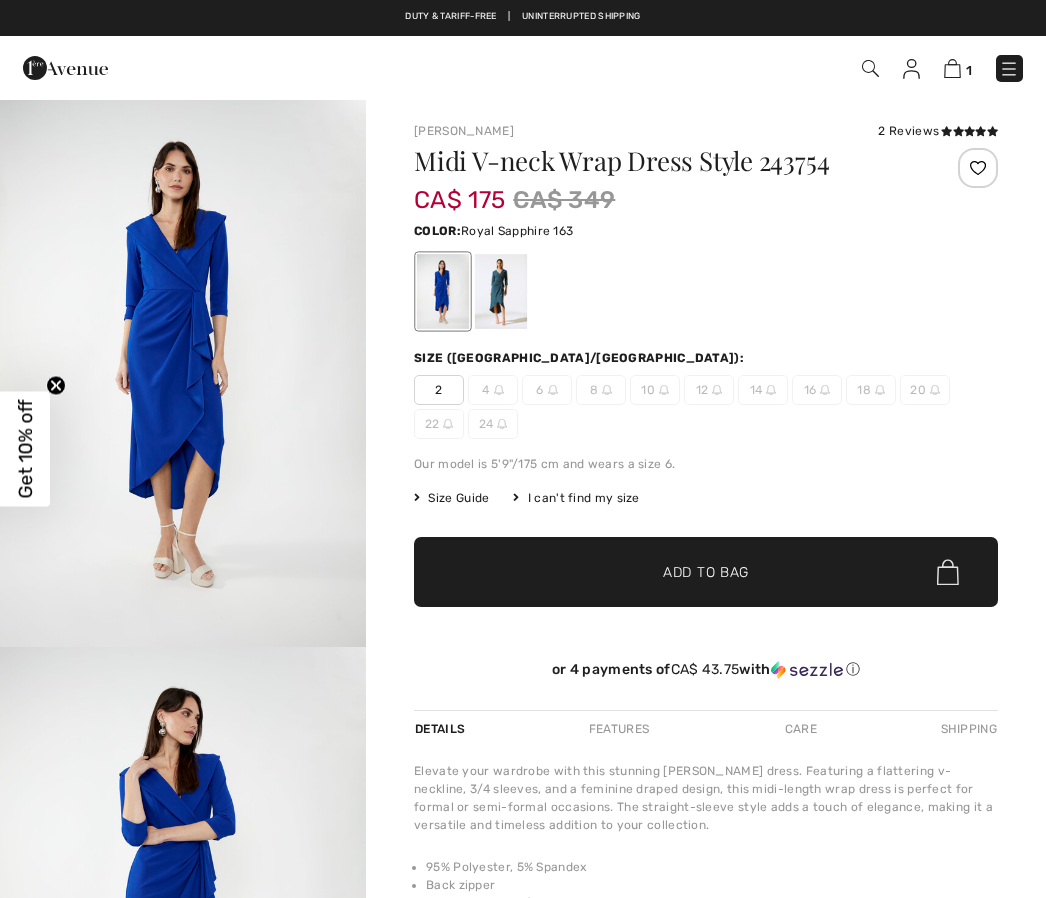 scroll, scrollTop: 0, scrollLeft: 0, axis: both 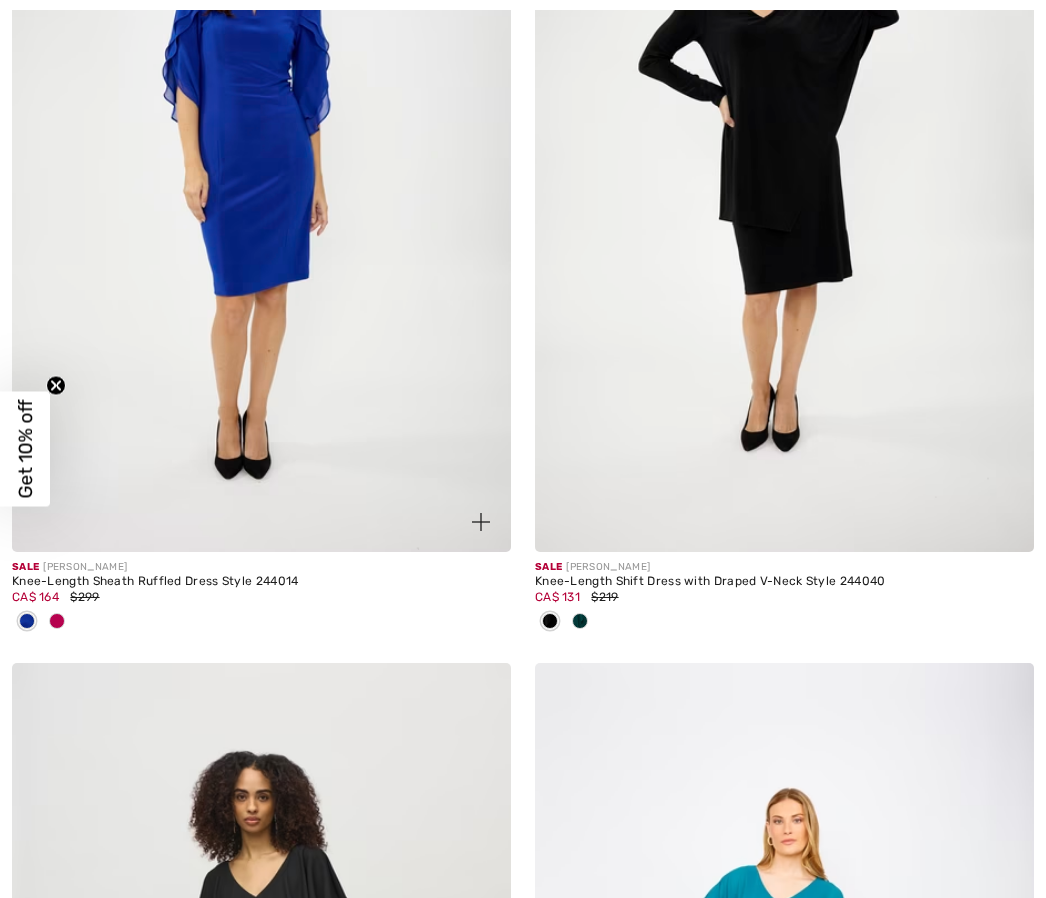 click at bounding box center [261, 622] 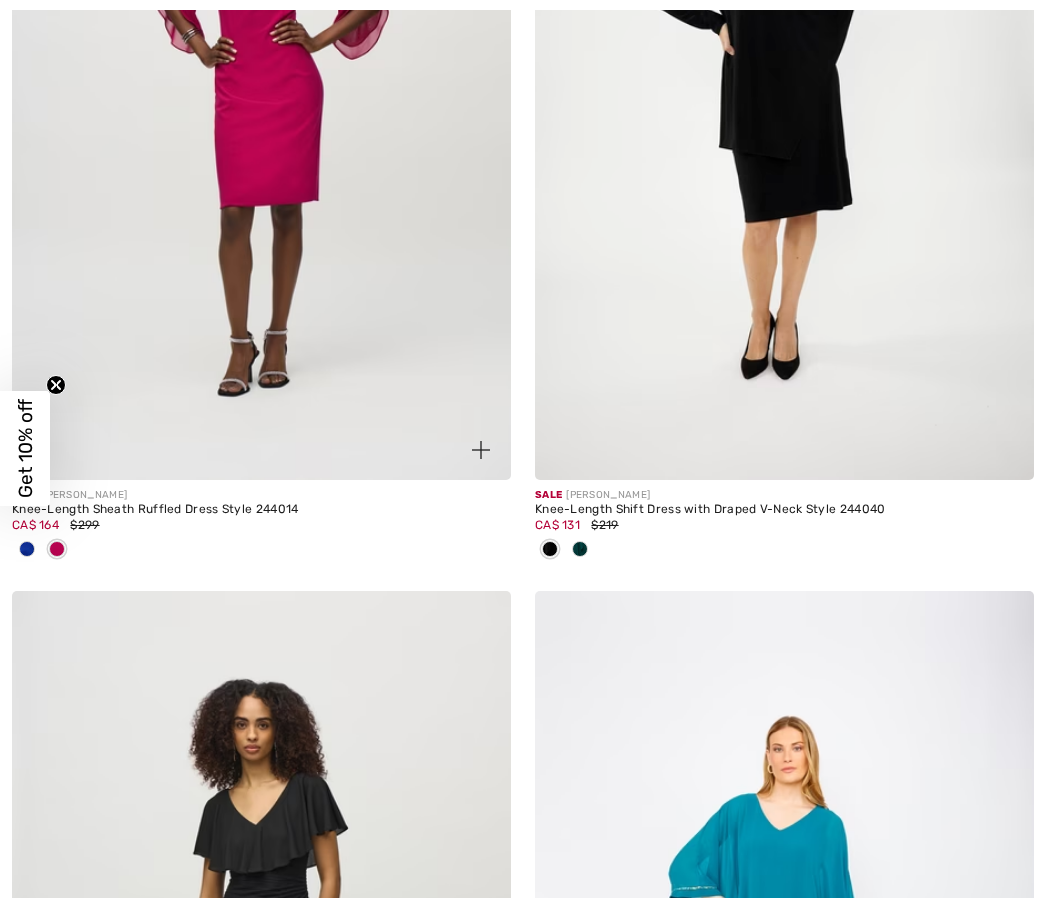 scroll, scrollTop: 7480, scrollLeft: 0, axis: vertical 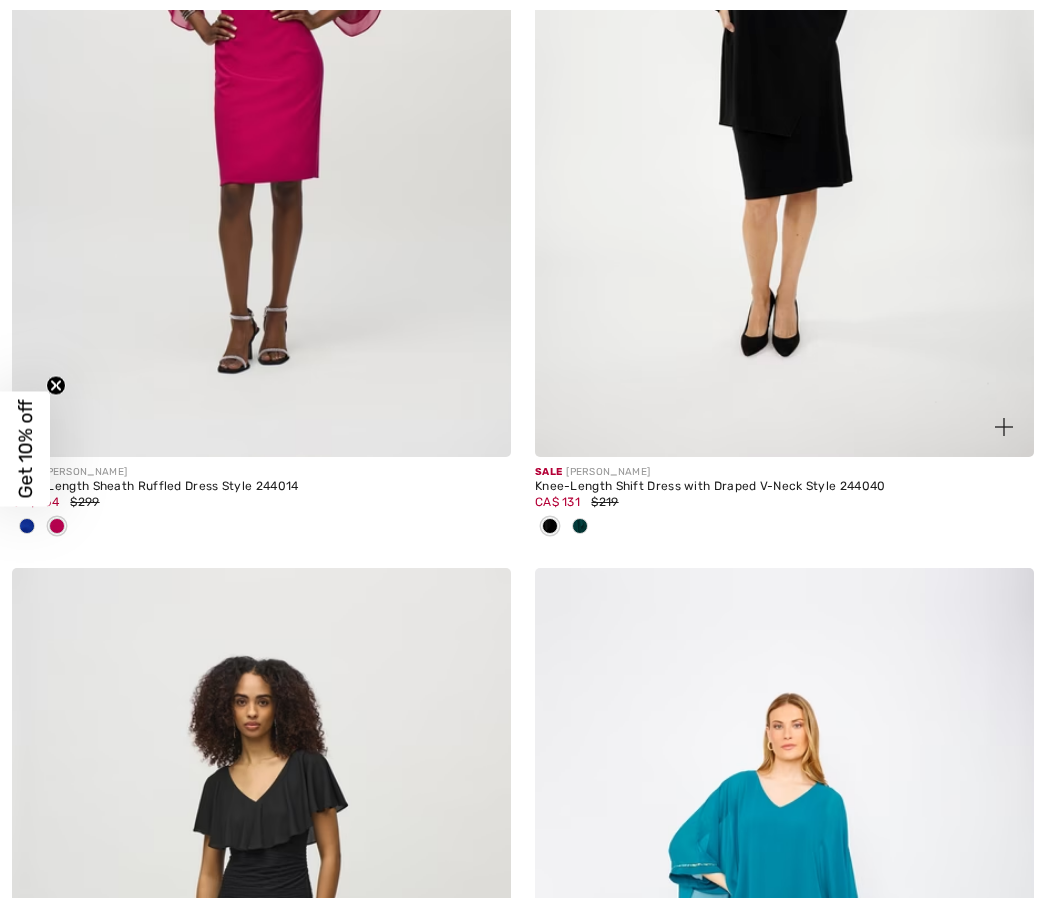 click at bounding box center (580, 527) 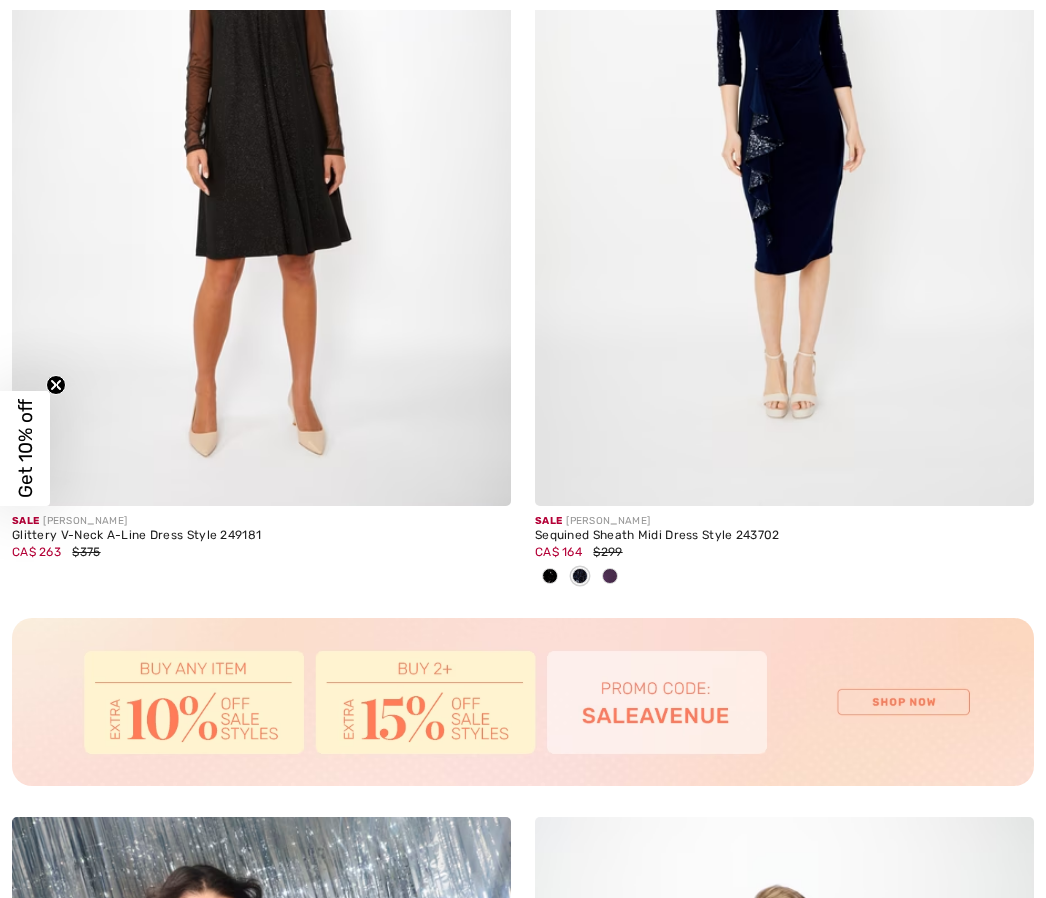 scroll, scrollTop: 10011, scrollLeft: 0, axis: vertical 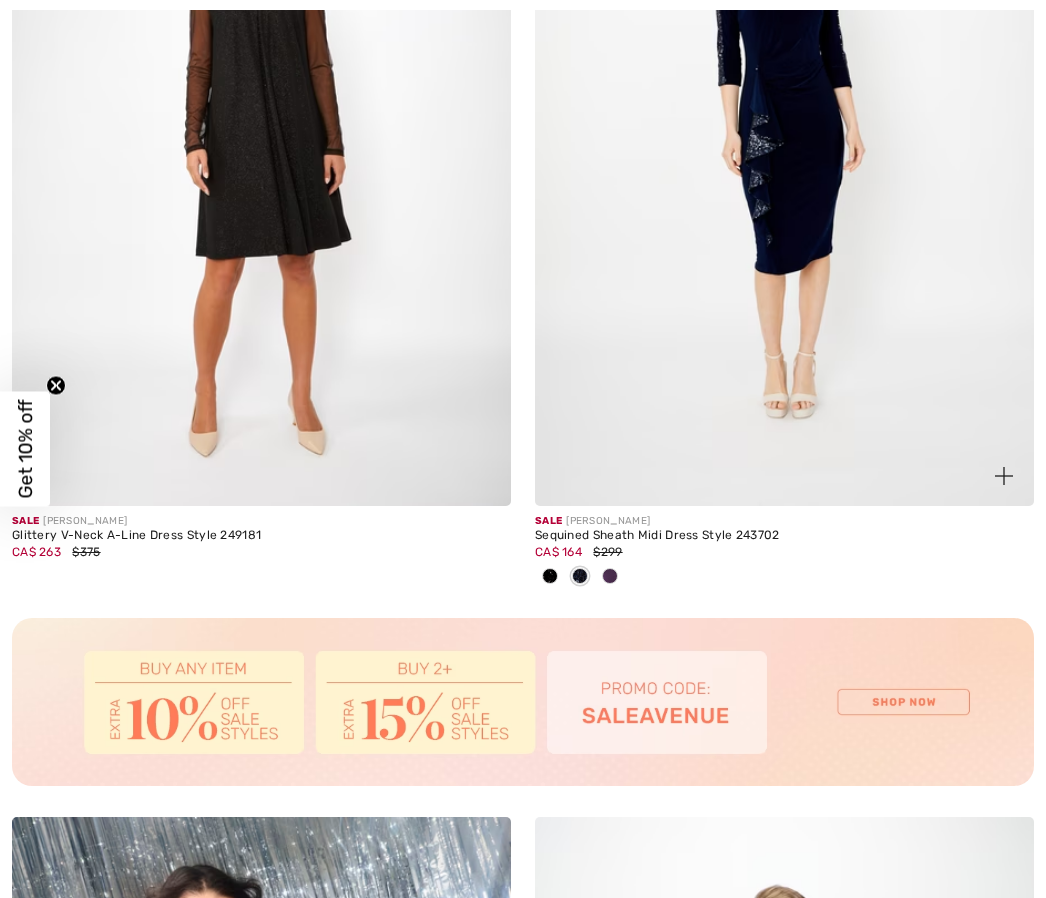click at bounding box center (610, 577) 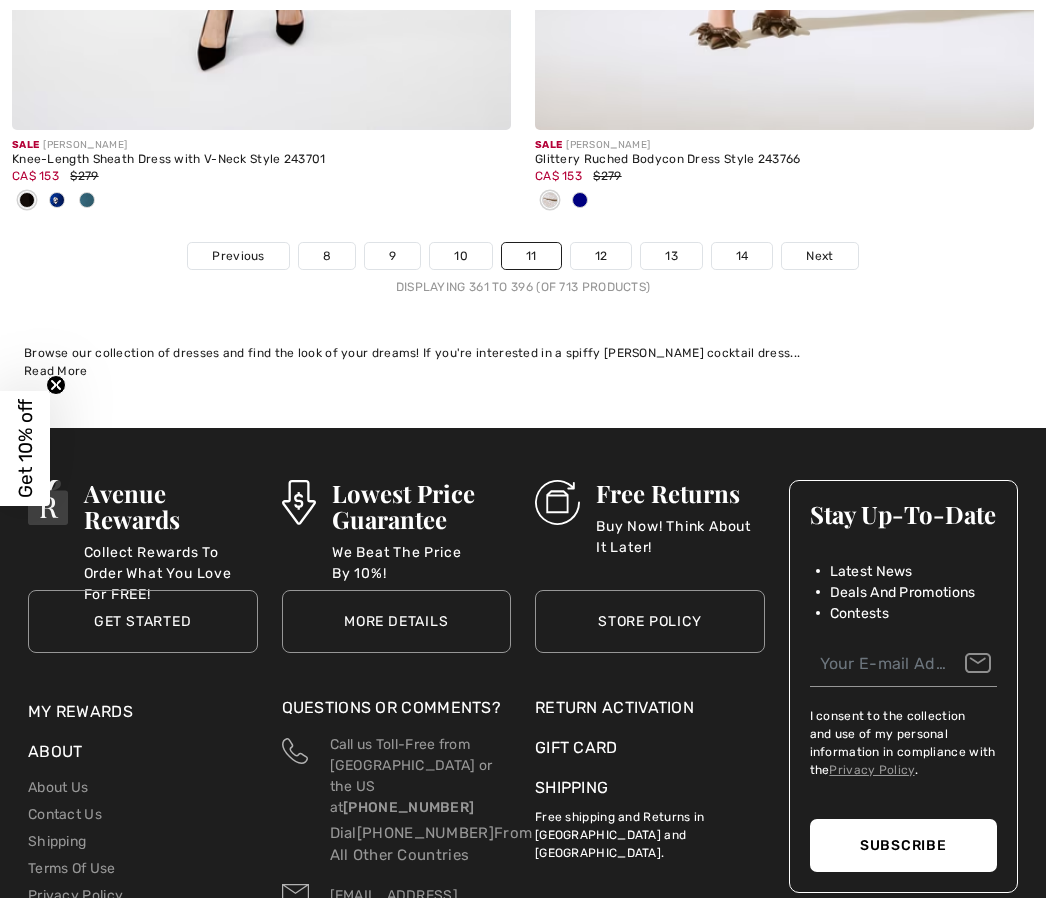 scroll, scrollTop: 15634, scrollLeft: 0, axis: vertical 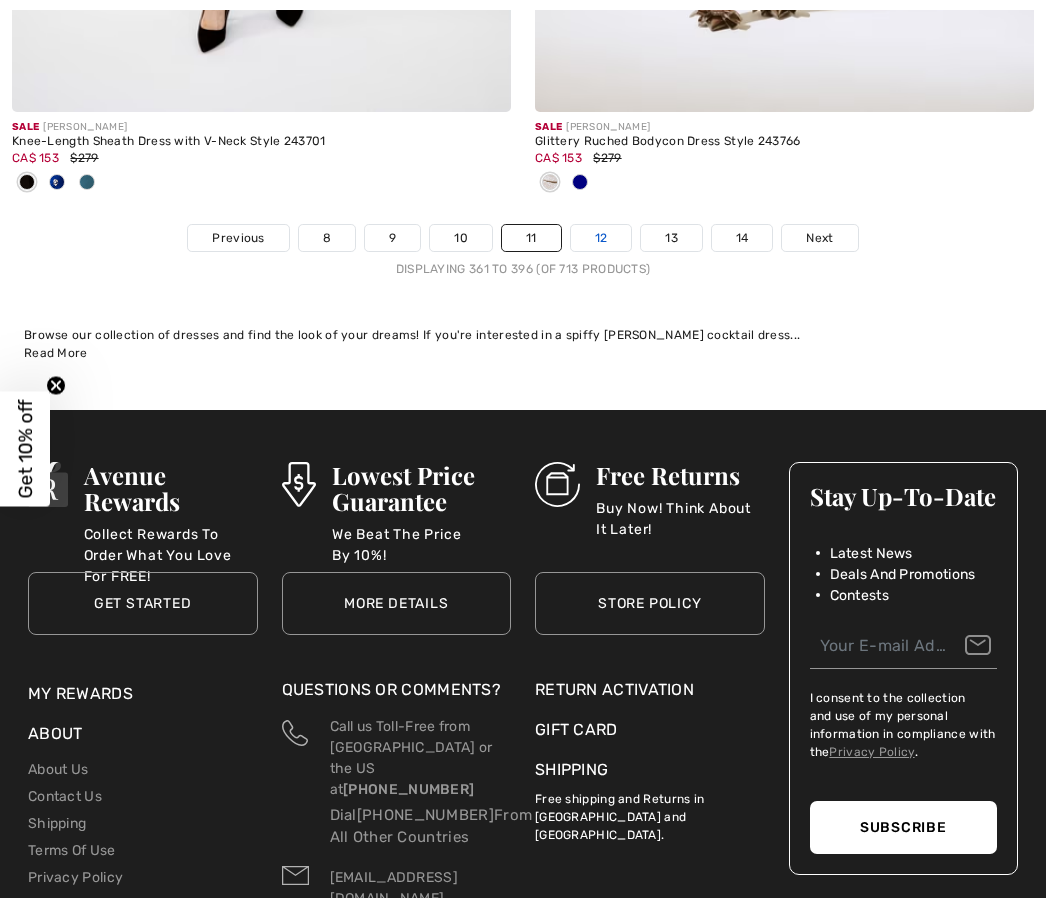 click on "12" at bounding box center [601, 238] 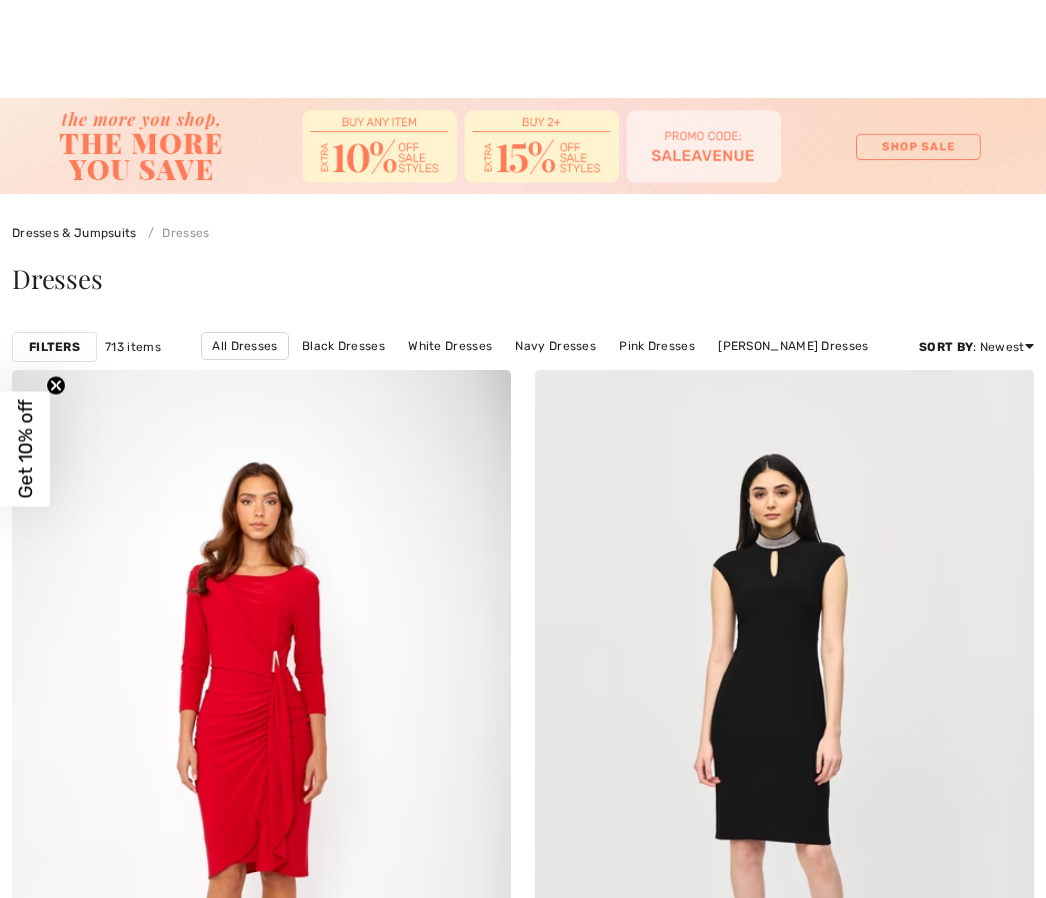 scroll, scrollTop: 1045, scrollLeft: 0, axis: vertical 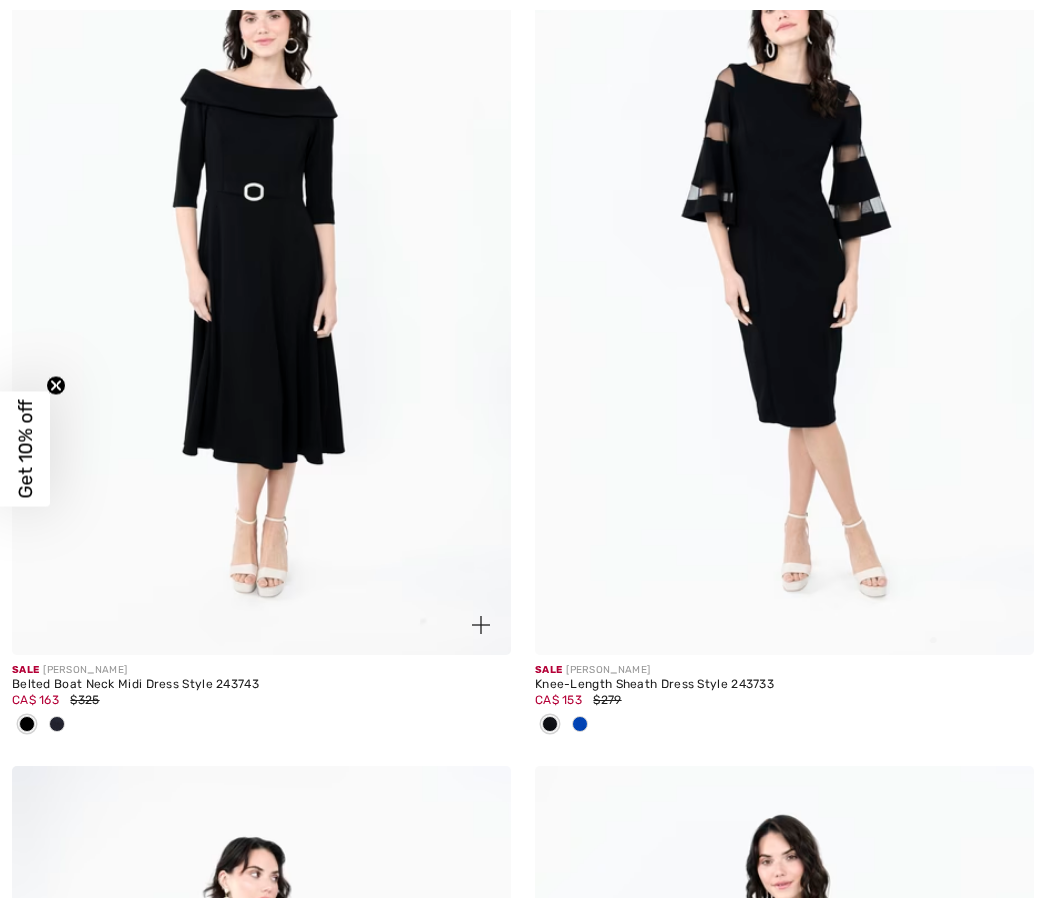 click at bounding box center [261, 280] 